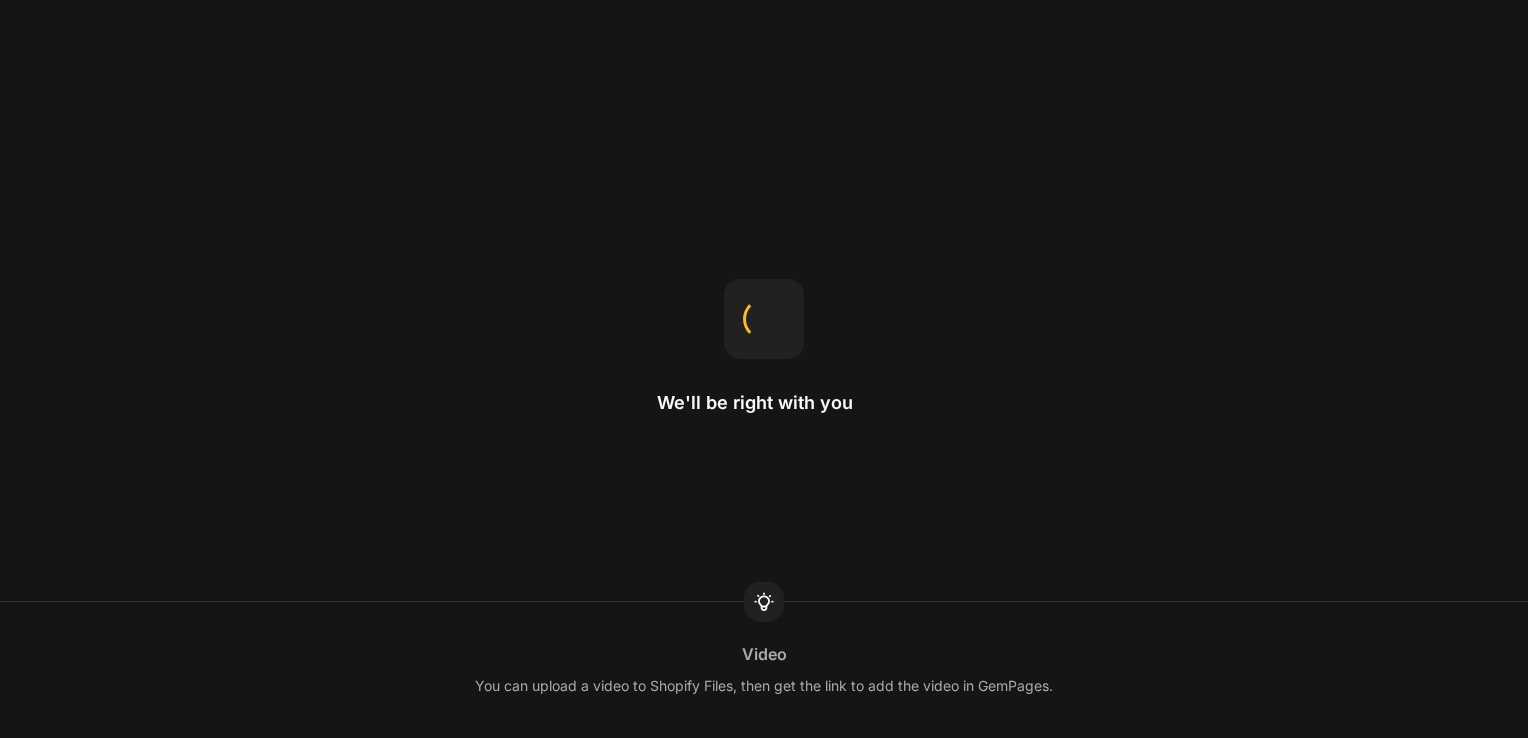 scroll, scrollTop: 0, scrollLeft: 0, axis: both 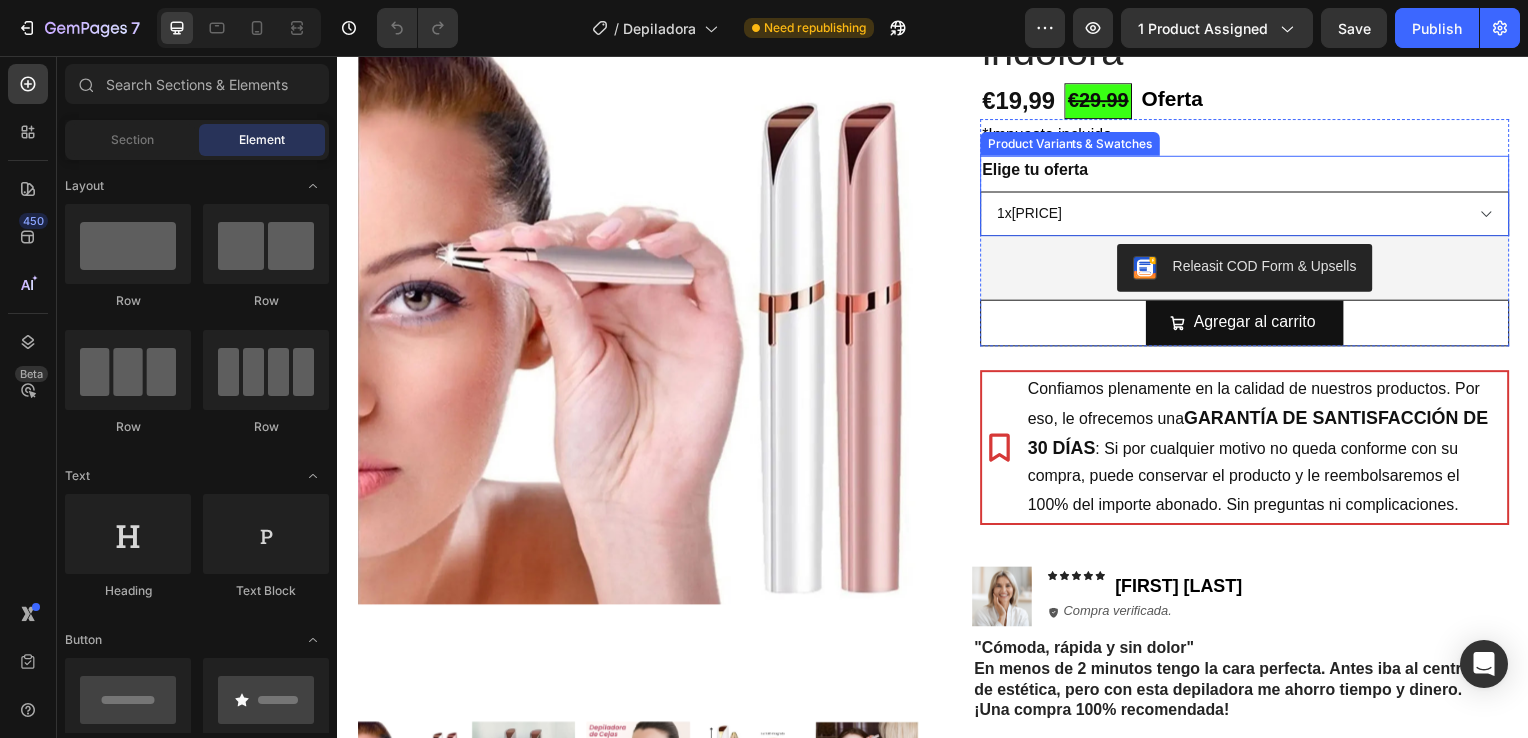 click on "1x29.99€ 2x29.99€ 3x32.99€ (La mas vendida)" at bounding box center [1250, 215] 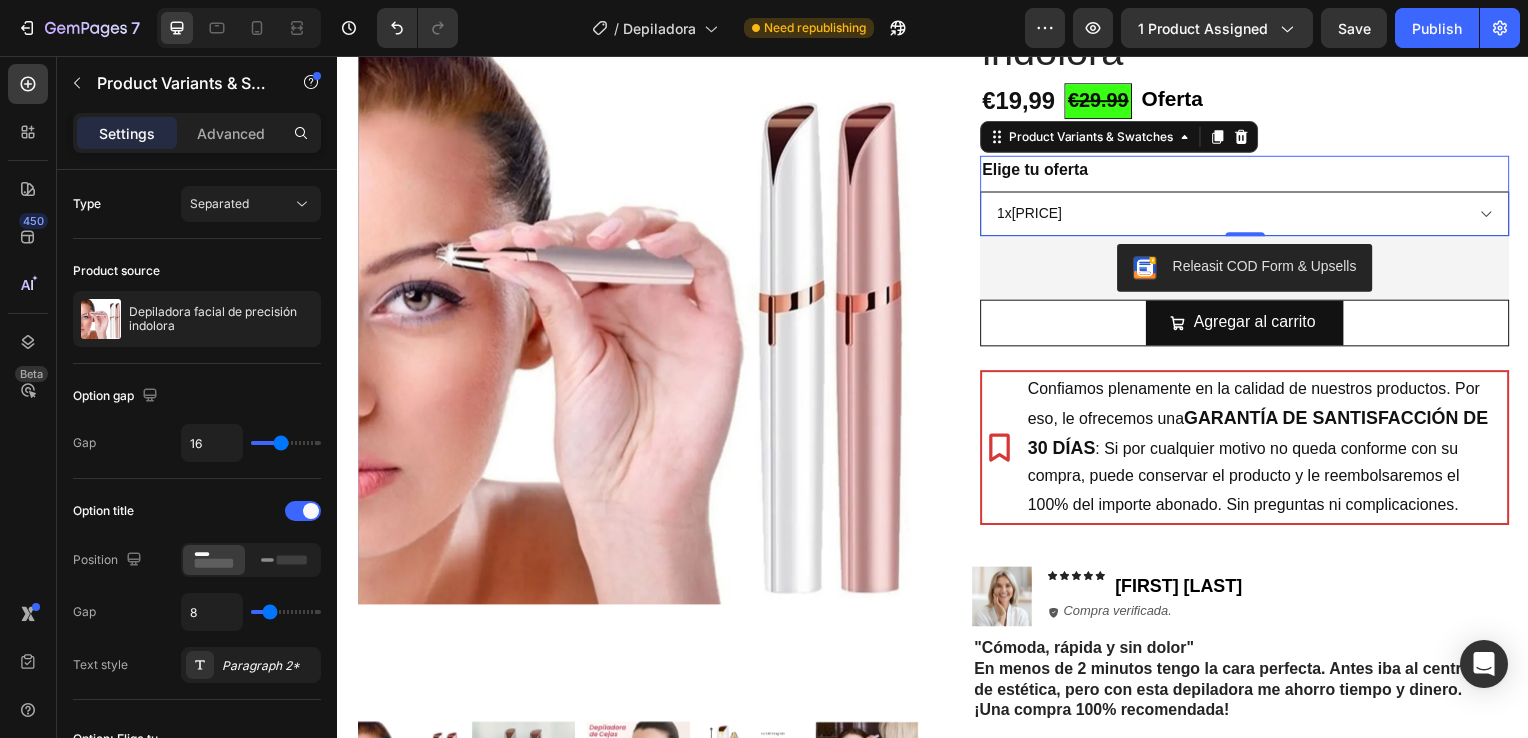 click on "1x29.99€ 2x29.99€ 3x32.99€ (La mas vendida)" at bounding box center [1250, 215] 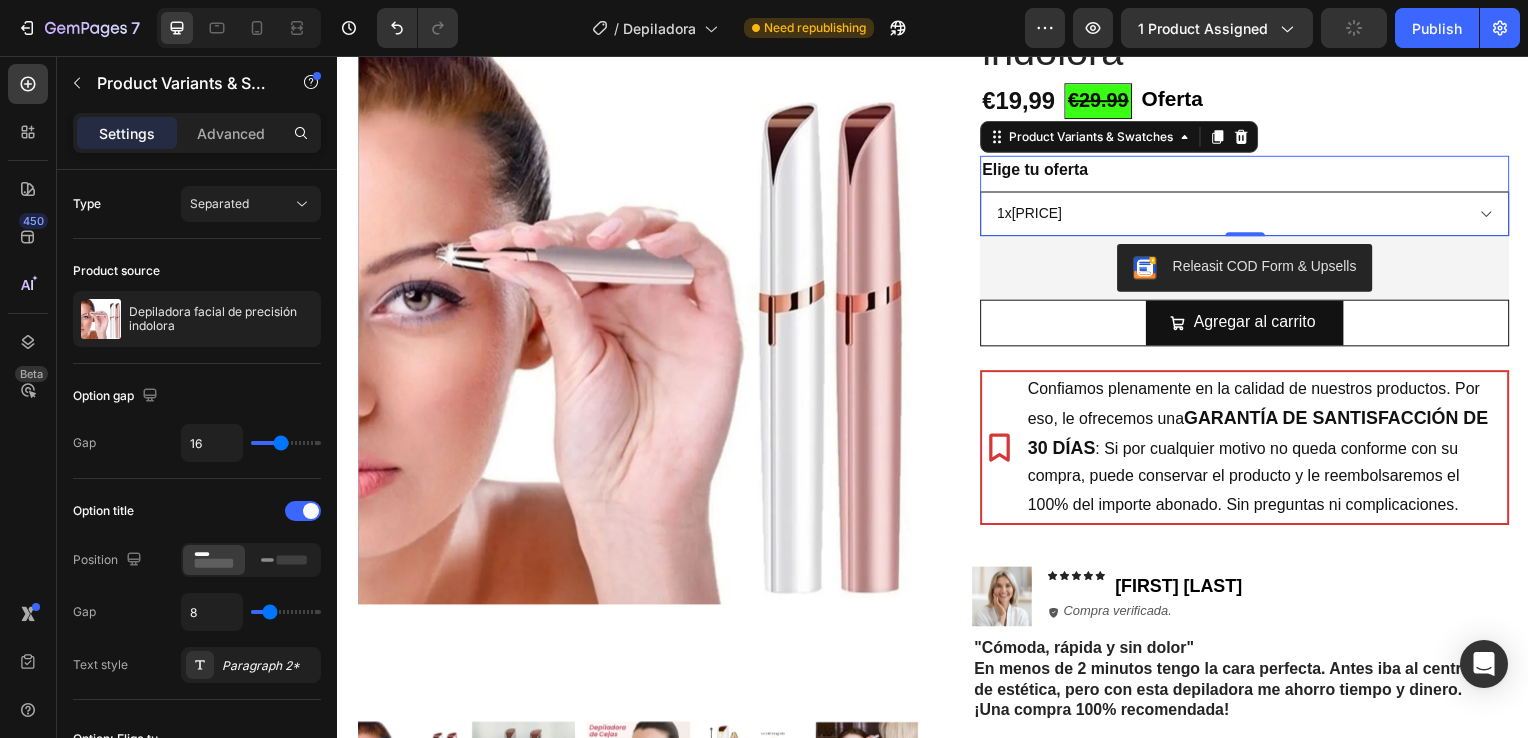 click on "1x29.99€ 2x29.99€ 3x32.99€ (La mas vendida)" at bounding box center (1250, 215) 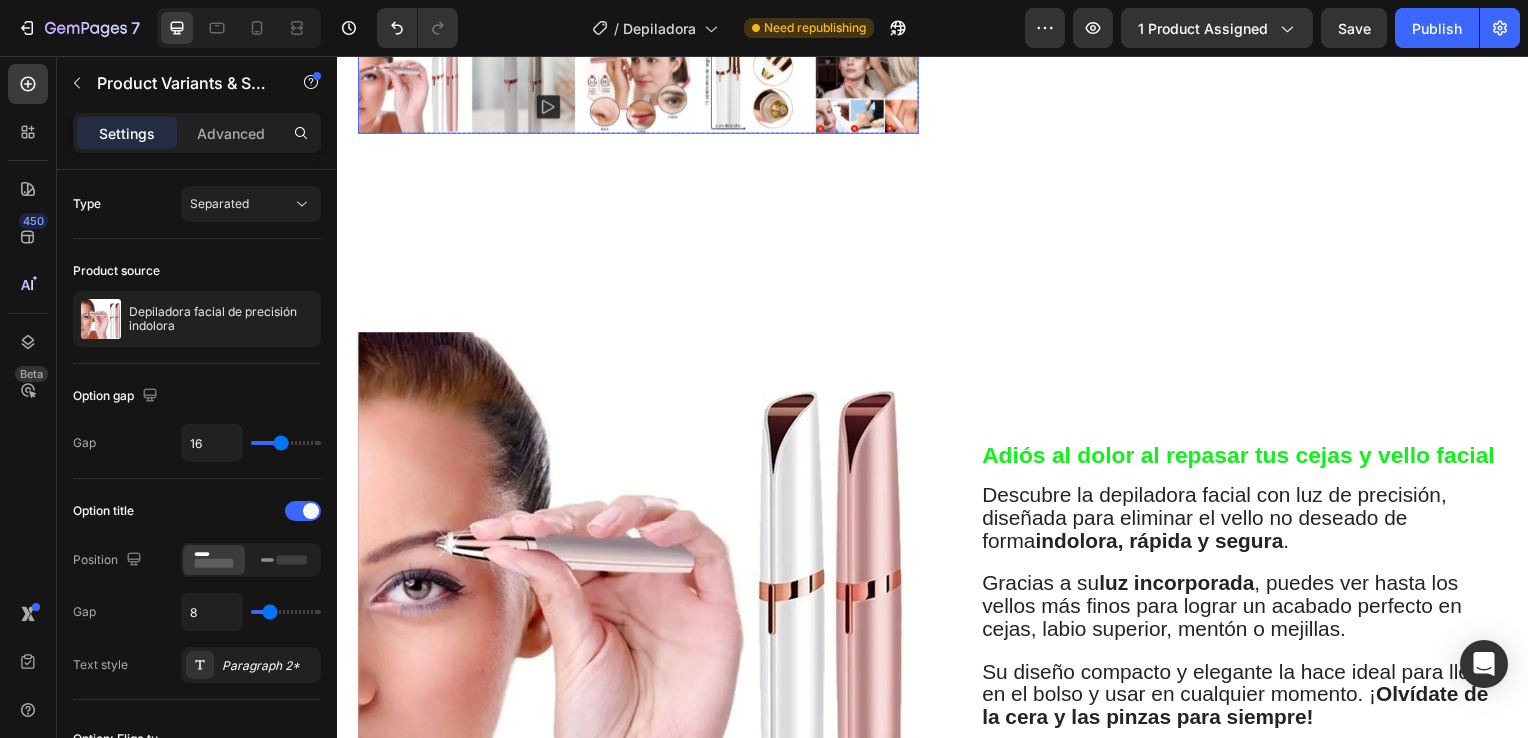 scroll, scrollTop: 894, scrollLeft: 0, axis: vertical 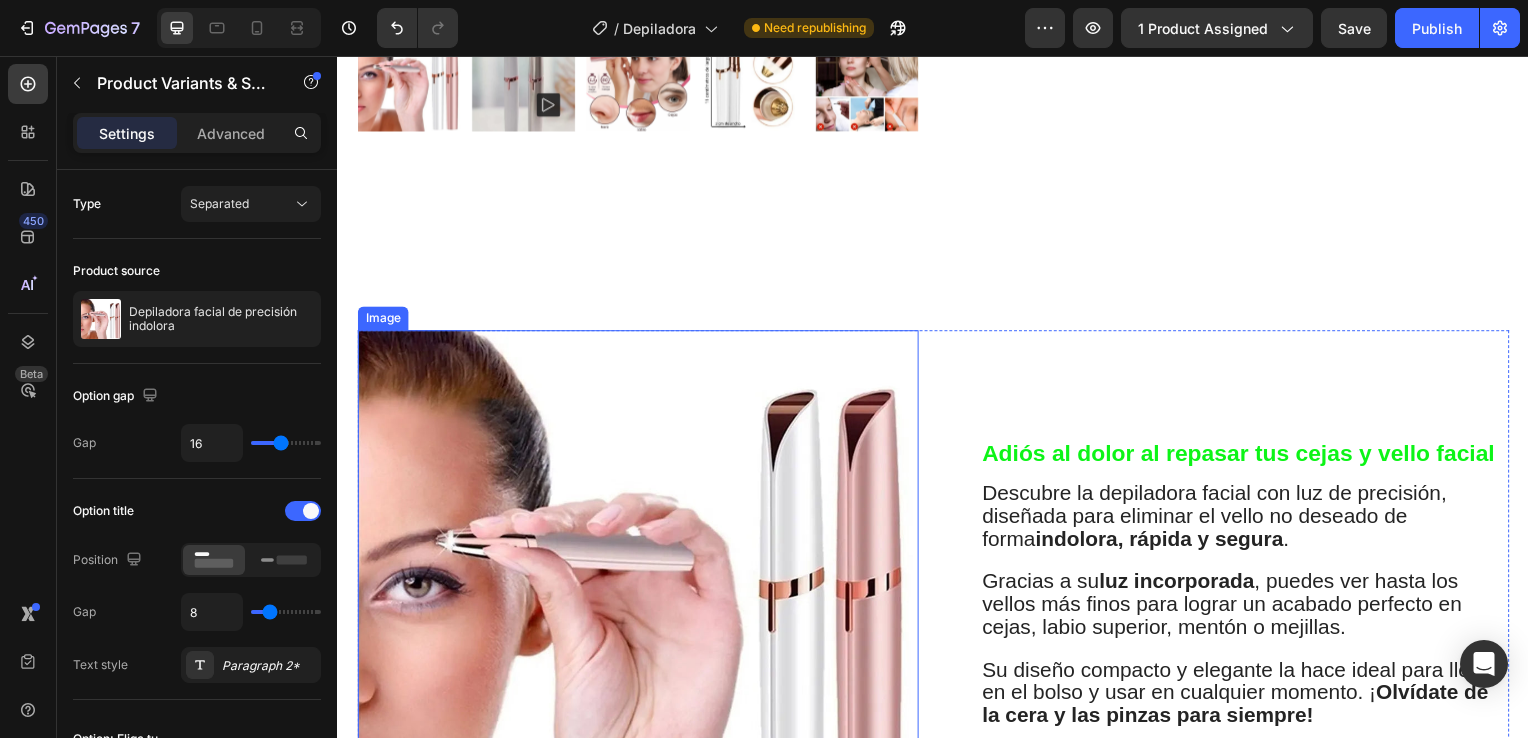 click at bounding box center (639, 615) 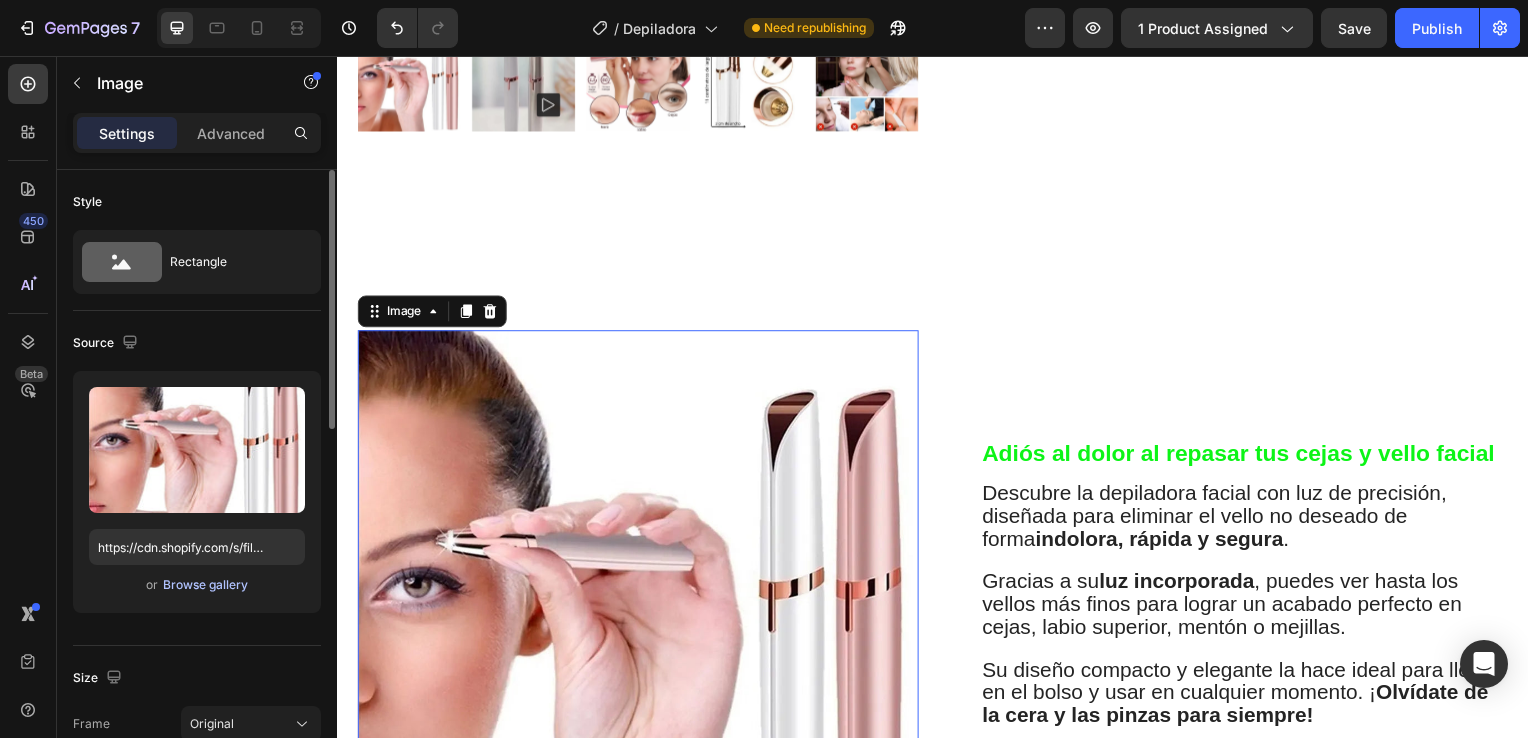 click on "Browse gallery" at bounding box center [205, 585] 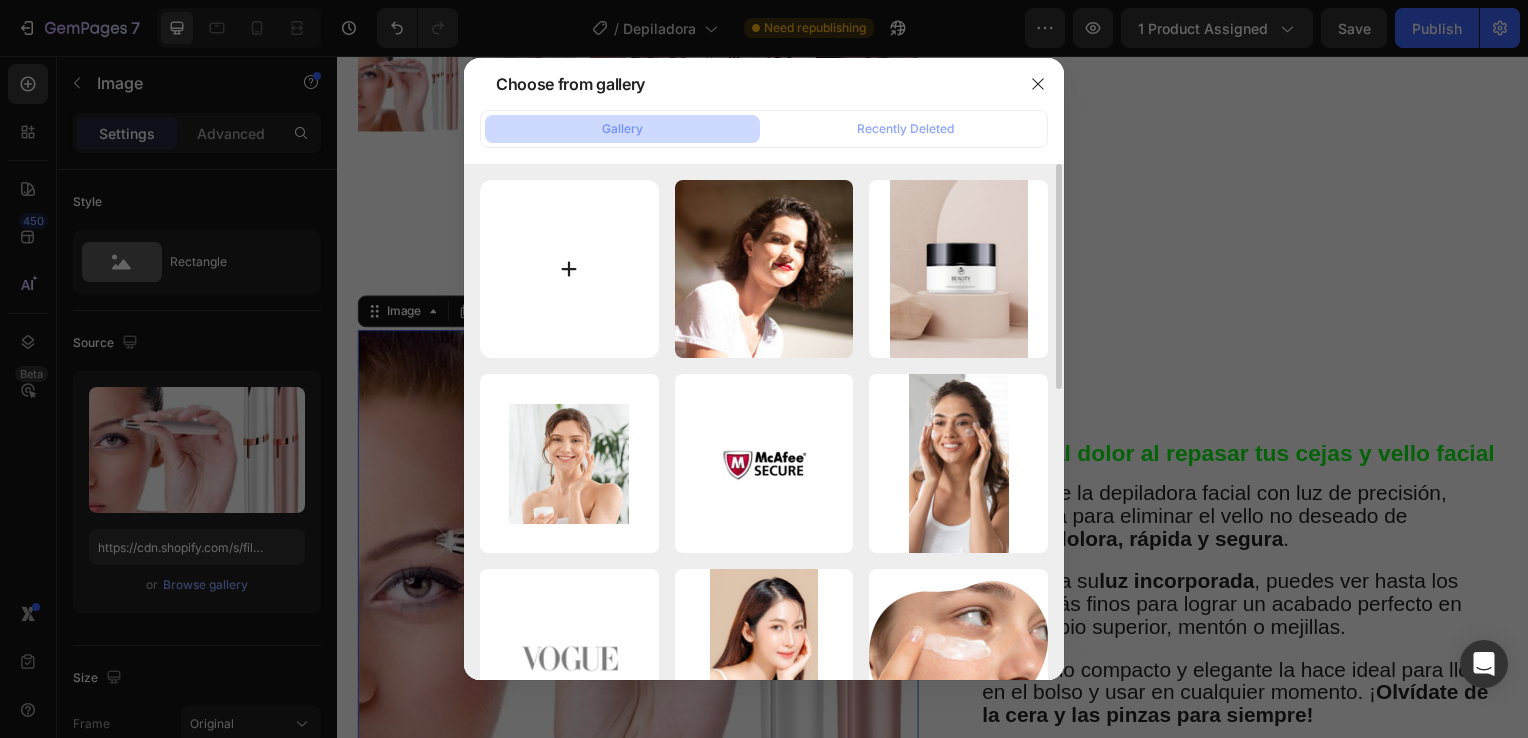 click at bounding box center [569, 269] 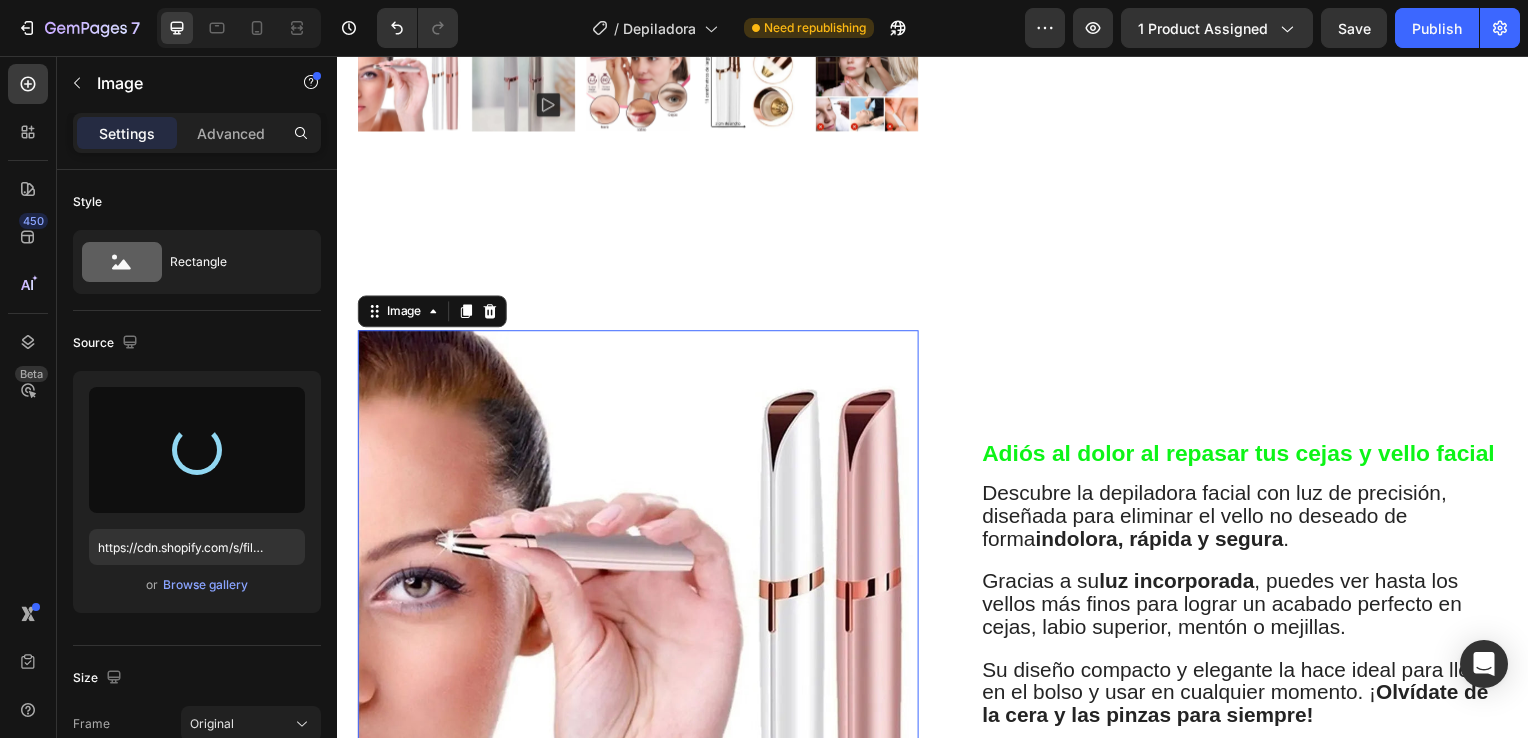type on "https://cdn.shopify.com/s/files/1/0972/6076/5524/files/gempages_571888415801345248-ffb19385-e0ef-41d1-b01a-edbb3ce3eec3.jpg" 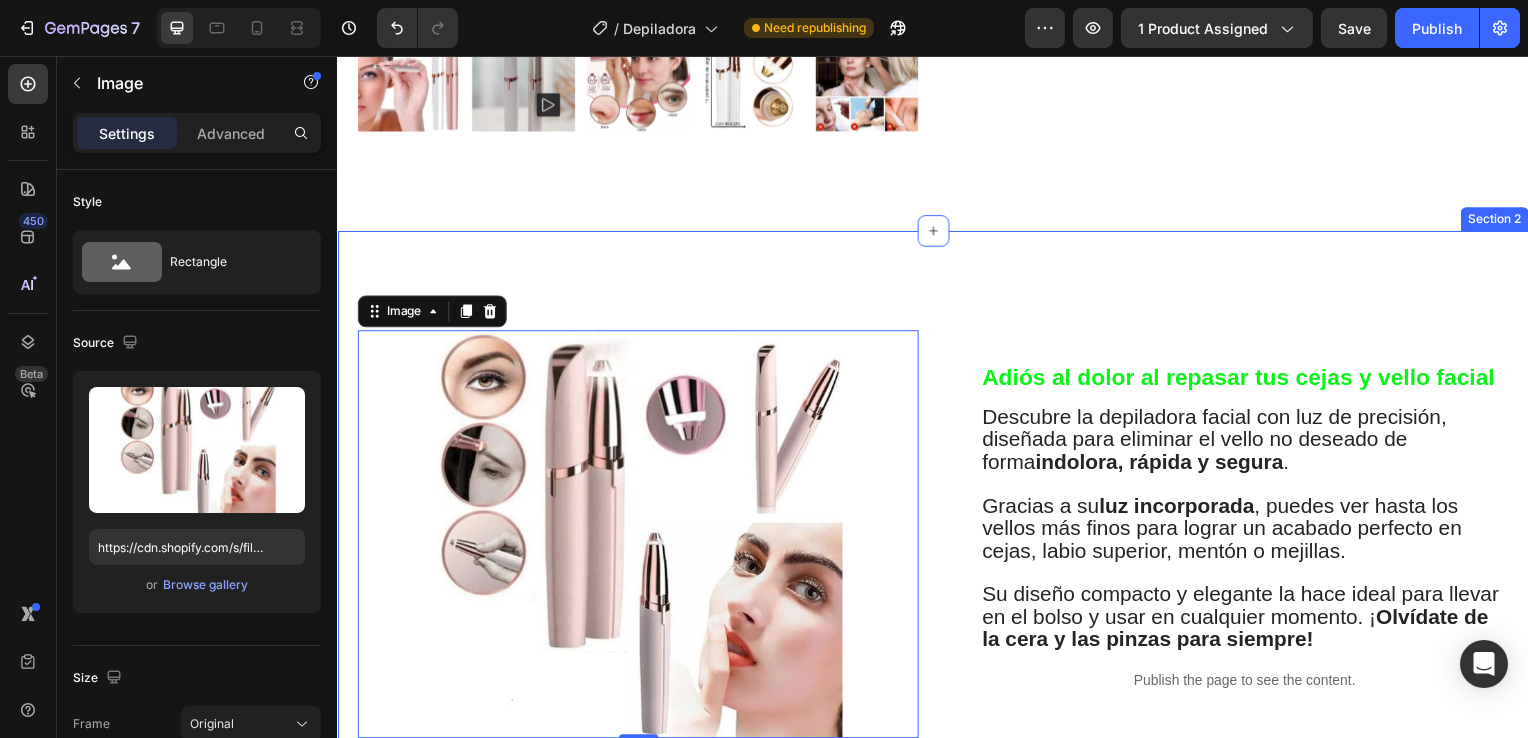 click on "Adiós al dolor al repasar tus cejas y vello facial Heading Descubre la depiladora facial con luz de precisión, diseñada para eliminar el vello no deseado de forma  indolora, rápida y segura .    Gracias a su  luz incorporada , puedes ver hasta los vellos más finos para lograr un acabado perfecto en cejas, labio superior, mentón o mejillas.    Su diseño compacto y elegante la hace ideal para llevar en el bolso y usar en cualquier momento. ¡ Olvídate de la cera y las pinzas para siempre! Text Block
Publish the page to see the content.
Custom Code Row Image   0 Row Uso fácil en las zonas complicadas Heading Elimina  el vello facial en zonas como el labio superior, la barbilla y las mejillas con facilidad.    Retoca  tus cejas con precisión gracias al diseño giratorio de la  depiladora de vello facial  se adapta a la piel, lo que la hace rápida y eficaz incluso en los ángulos más complicados. Text Block Row Image Row" at bounding box center [937, 635] 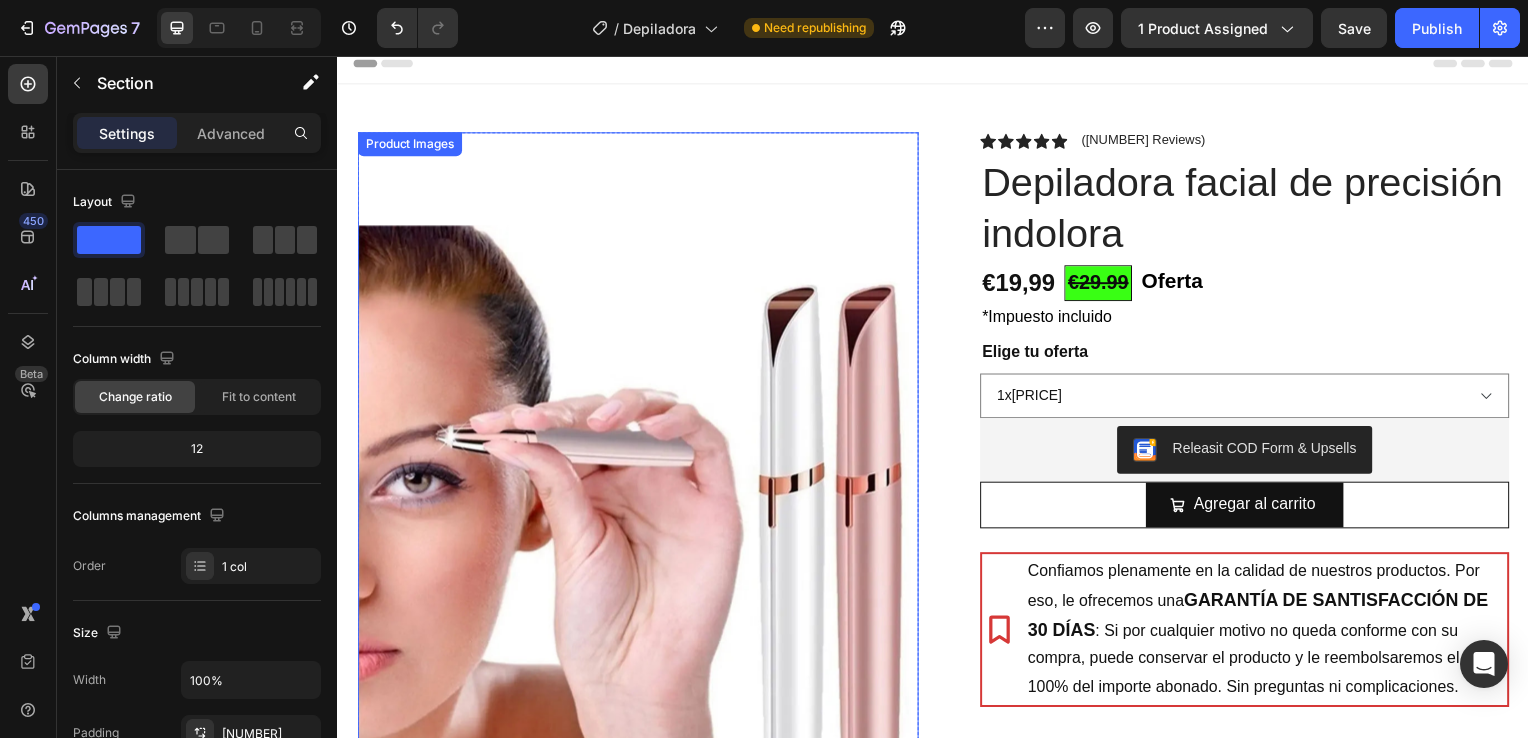 scroll, scrollTop: 0, scrollLeft: 0, axis: both 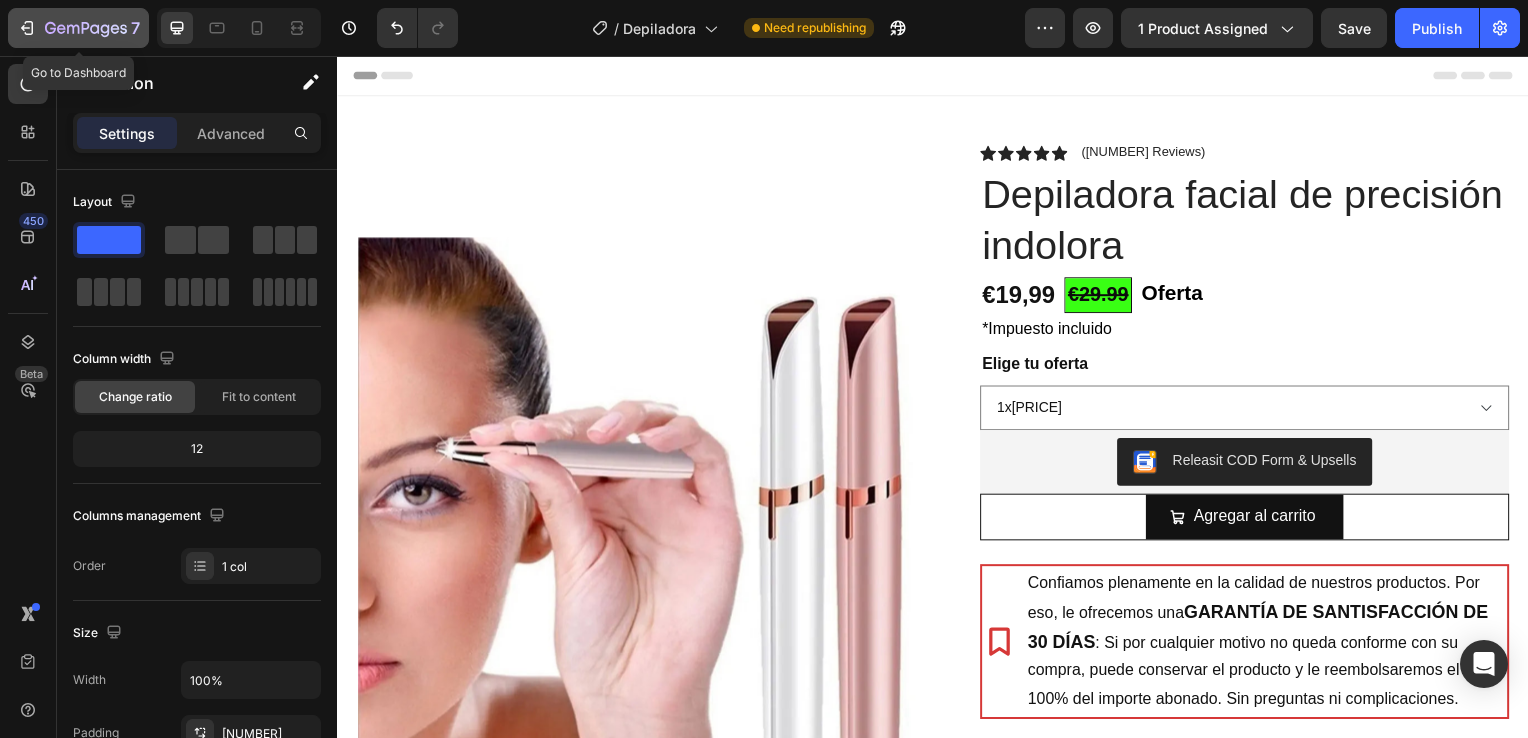click 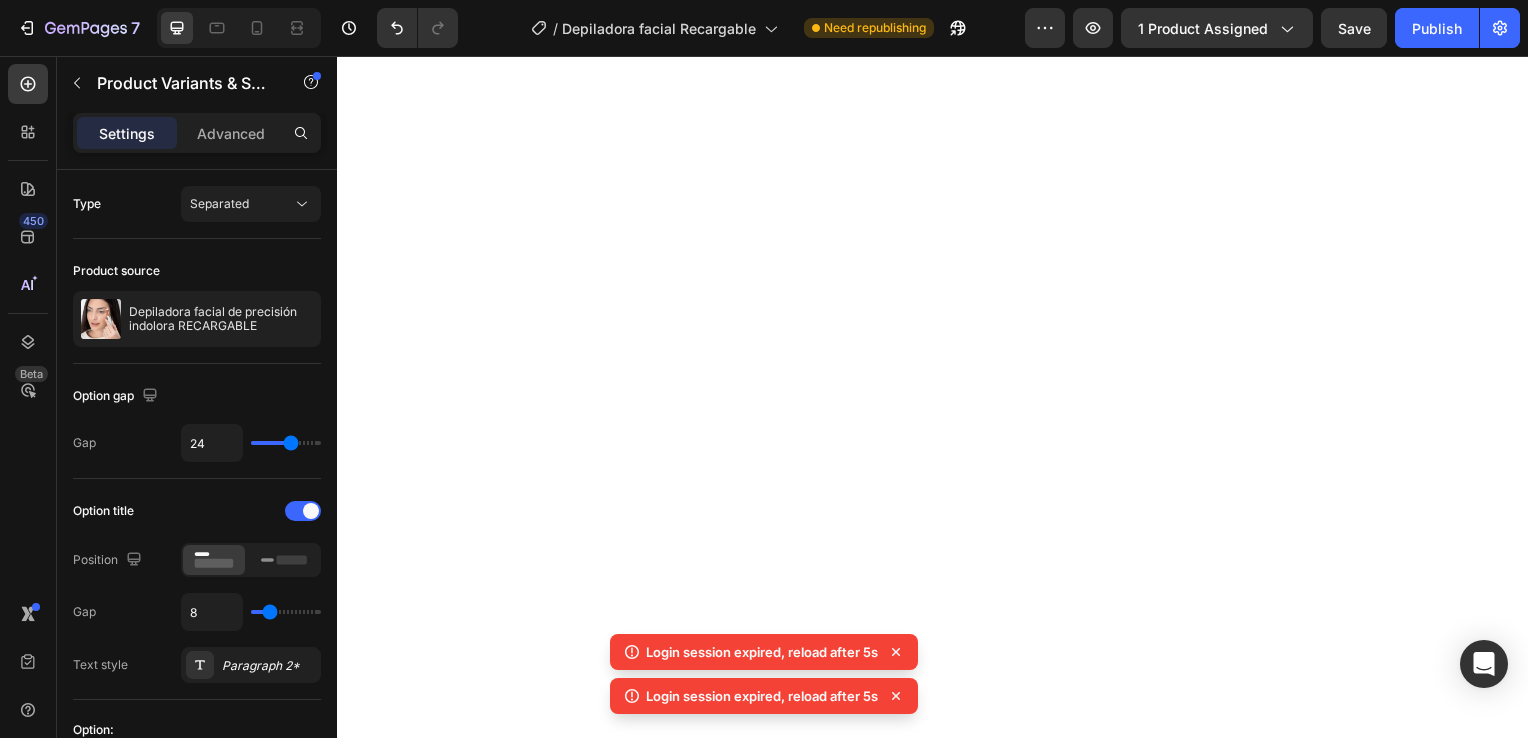scroll, scrollTop: 0, scrollLeft: 0, axis: both 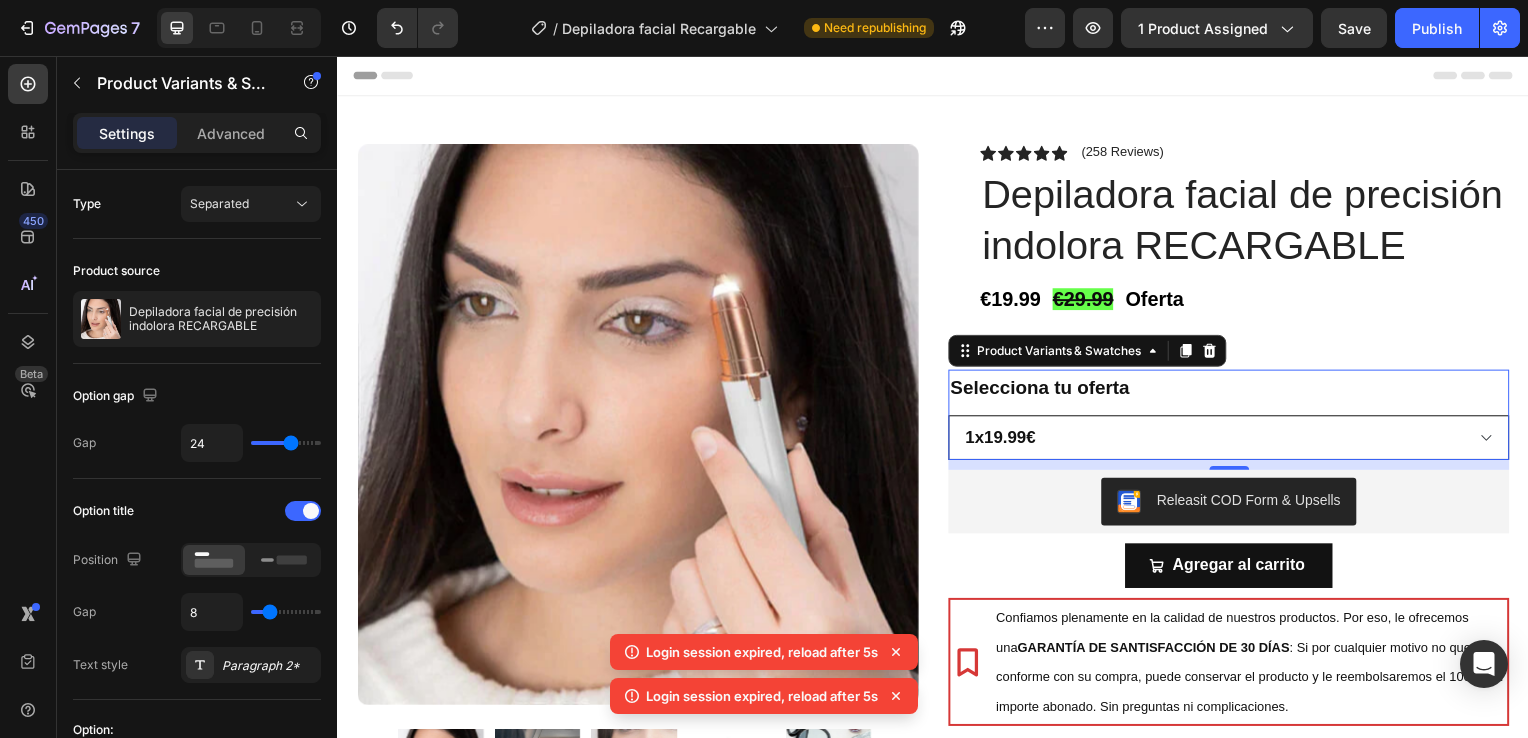 click on "1x19.99€ 2x29.99€ 3x32.99 ( MAS VENDIDA )" at bounding box center (1234, 440) 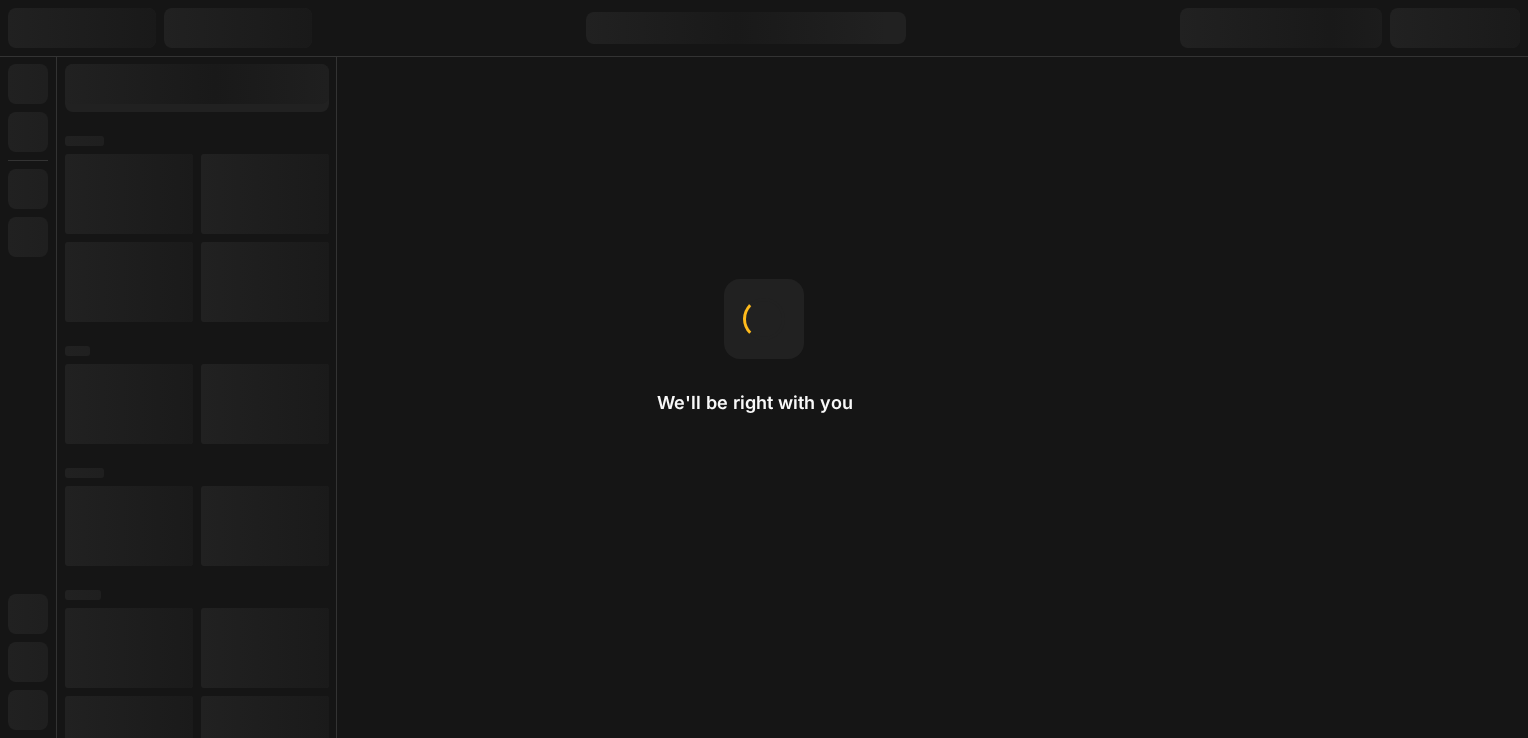 scroll, scrollTop: 0, scrollLeft: 0, axis: both 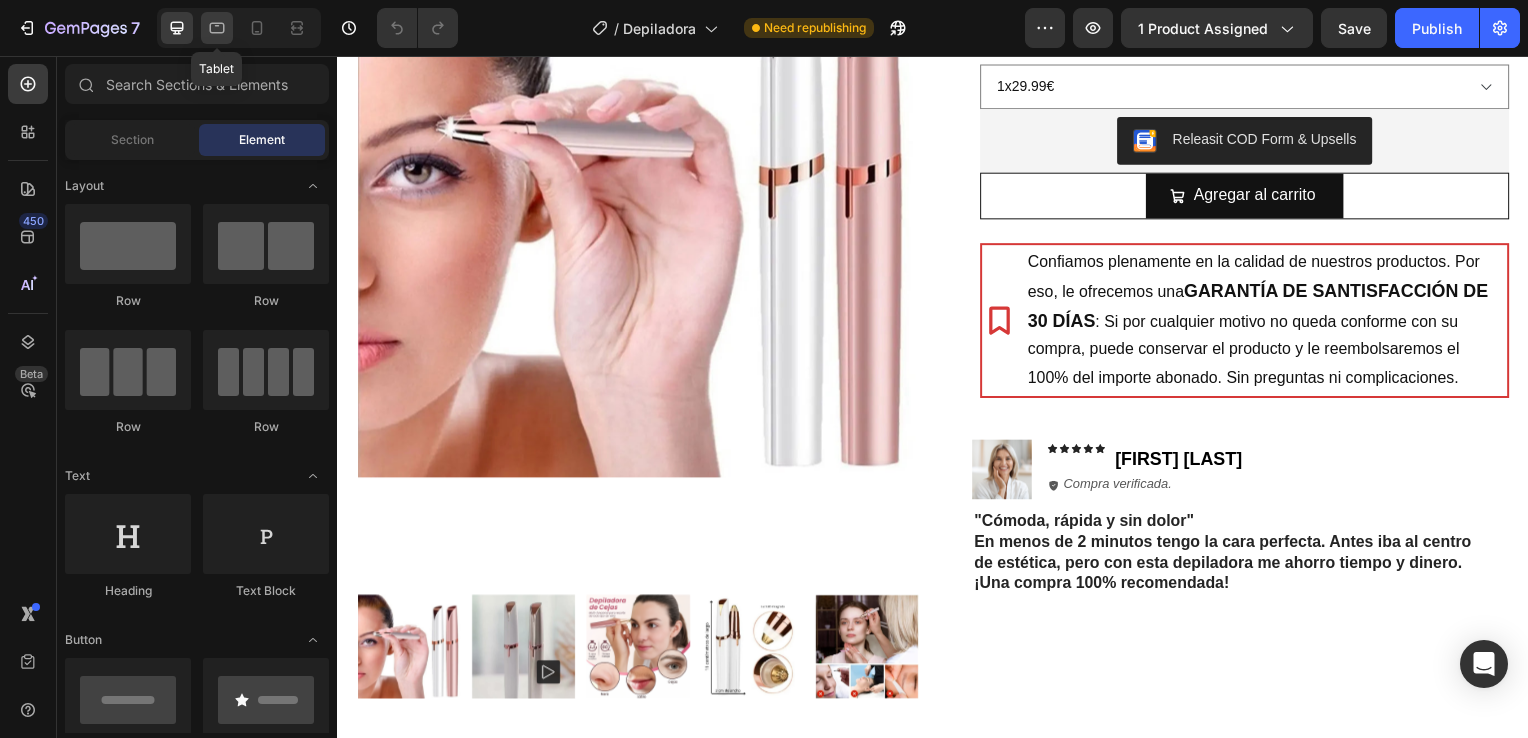 click 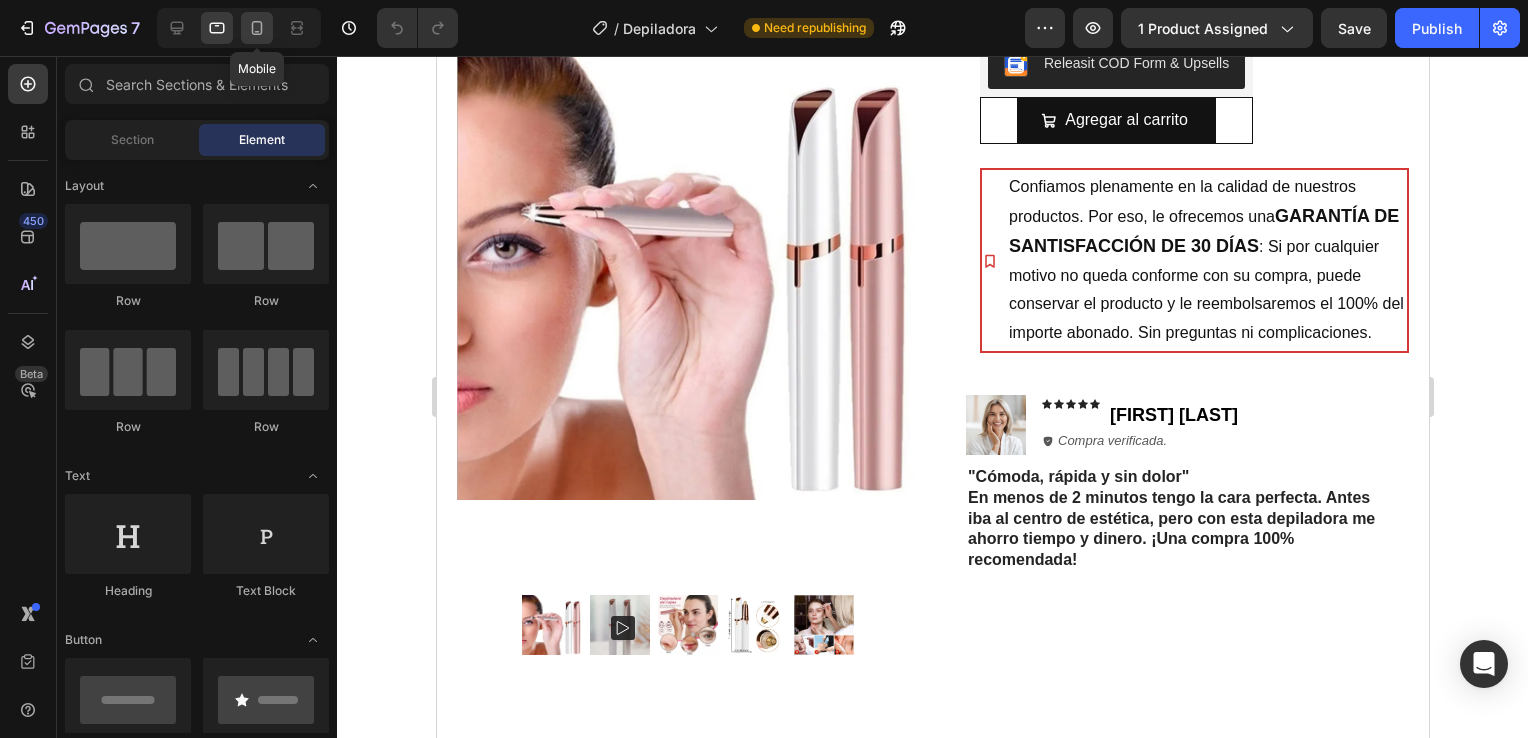 click 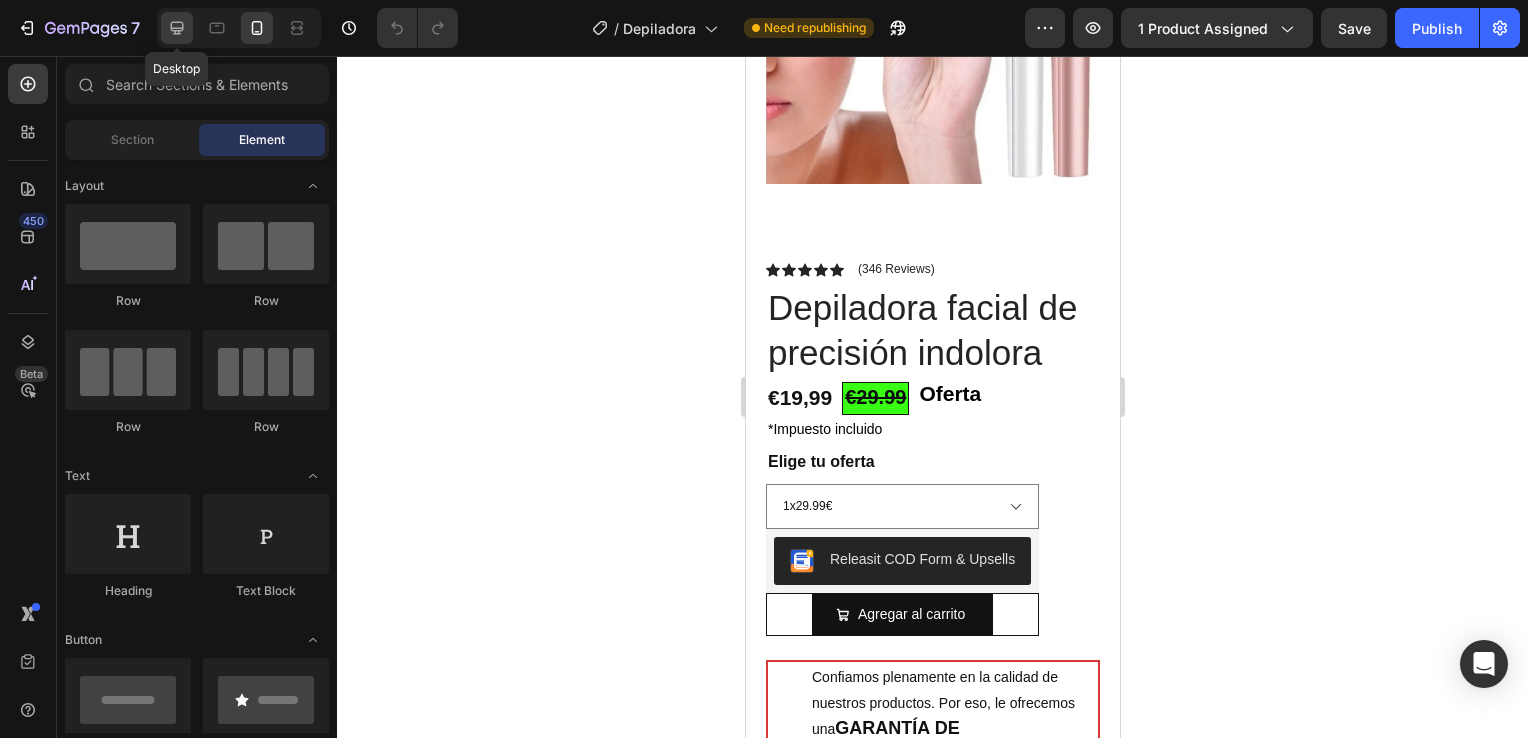 click 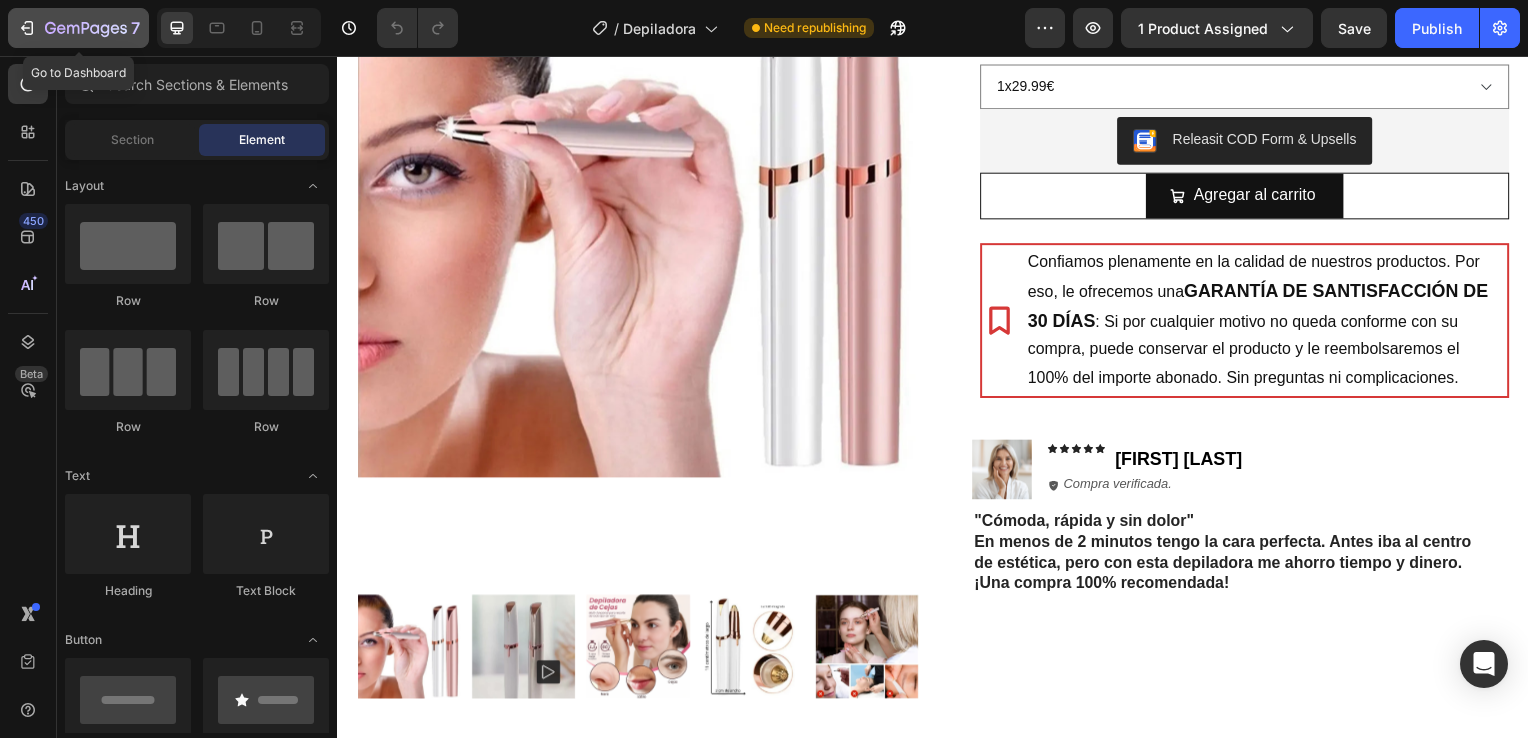 click 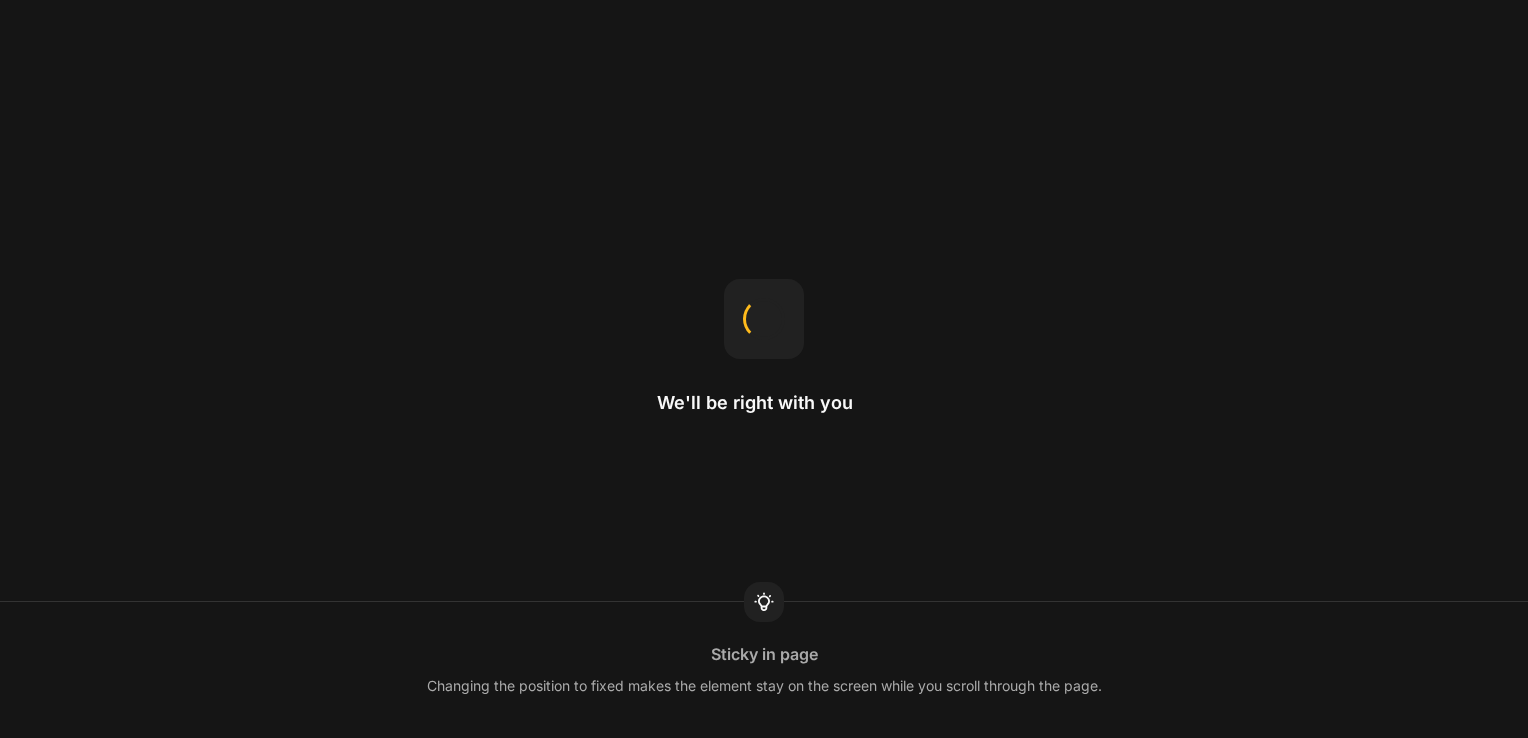 scroll, scrollTop: 0, scrollLeft: 0, axis: both 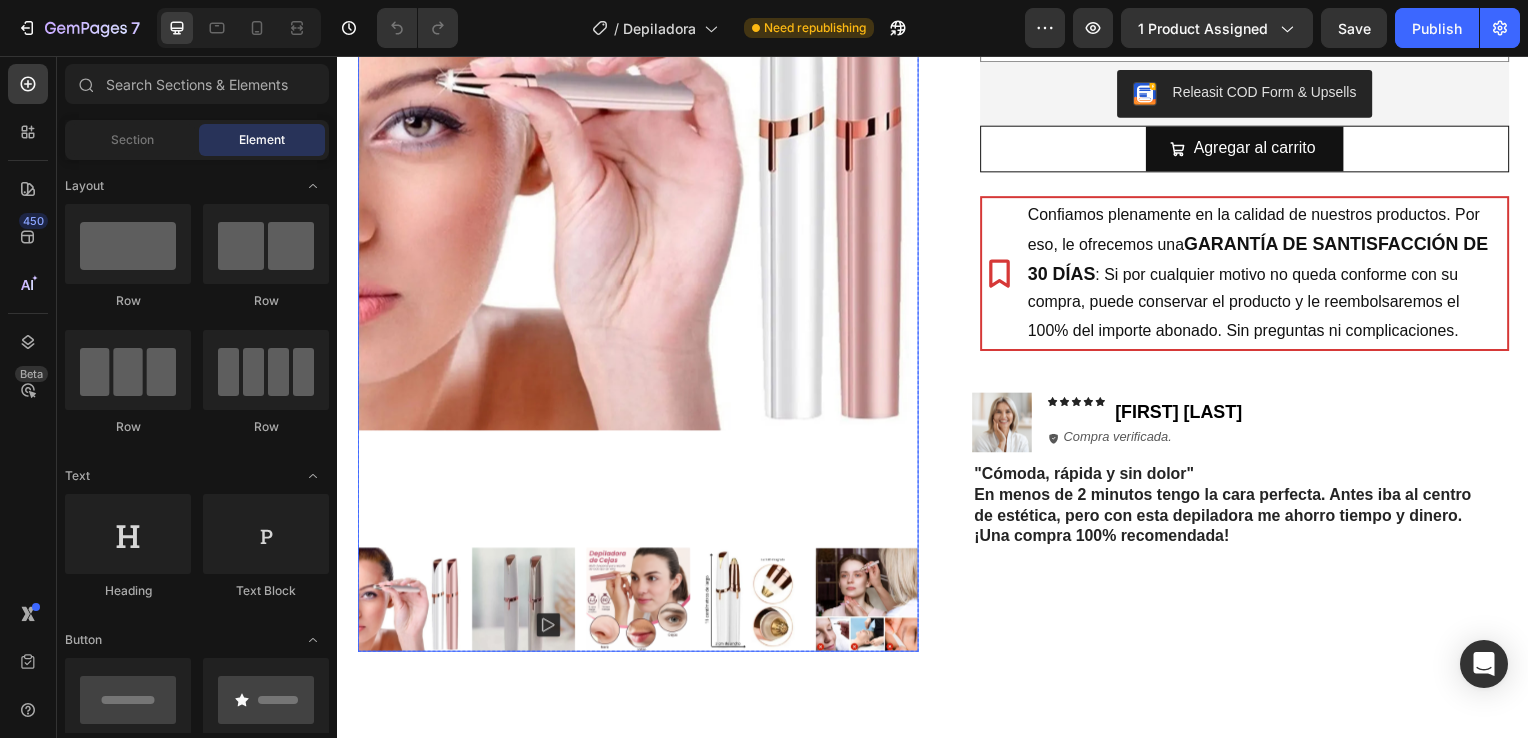 click at bounding box center [524, 604] 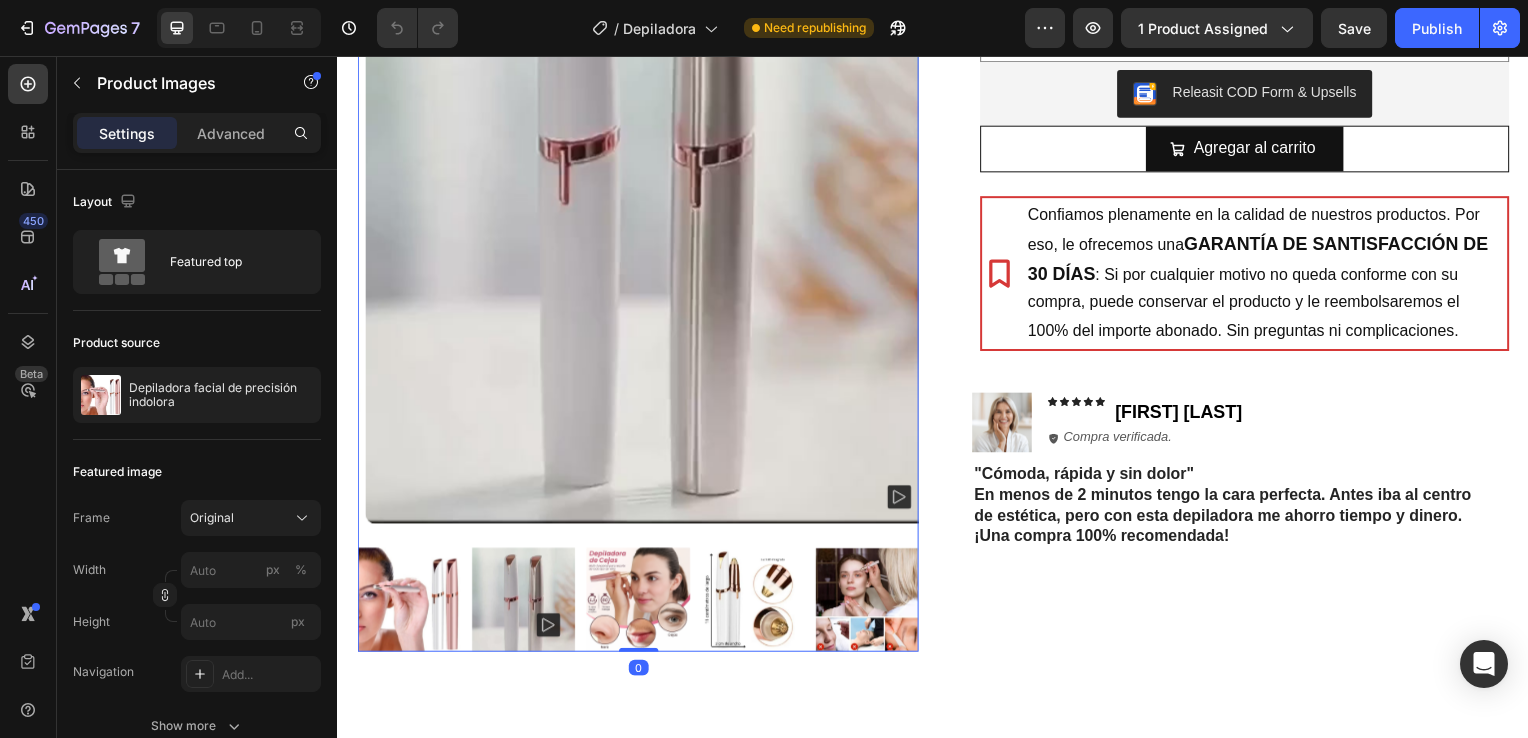 click at bounding box center [647, 151] 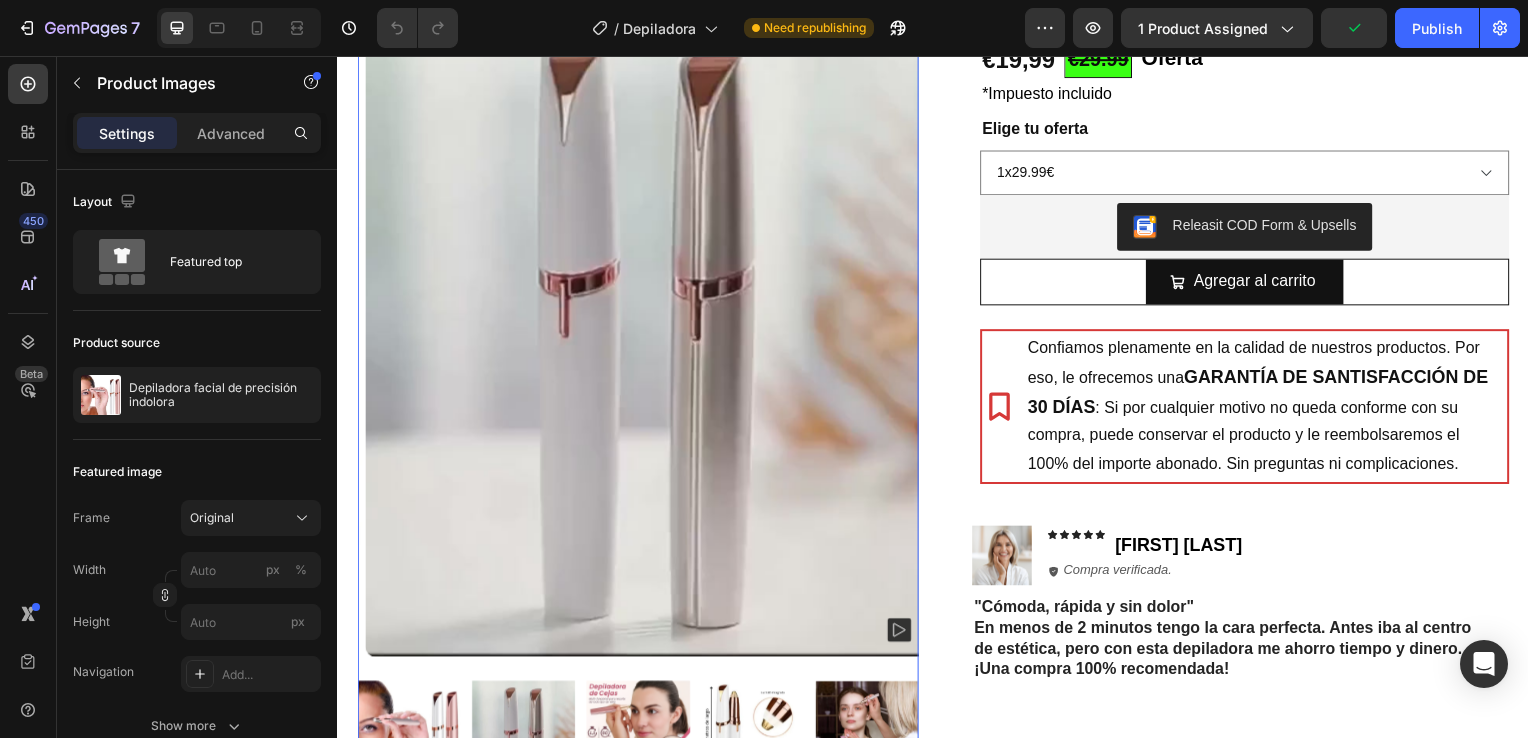 scroll, scrollTop: 236, scrollLeft: 0, axis: vertical 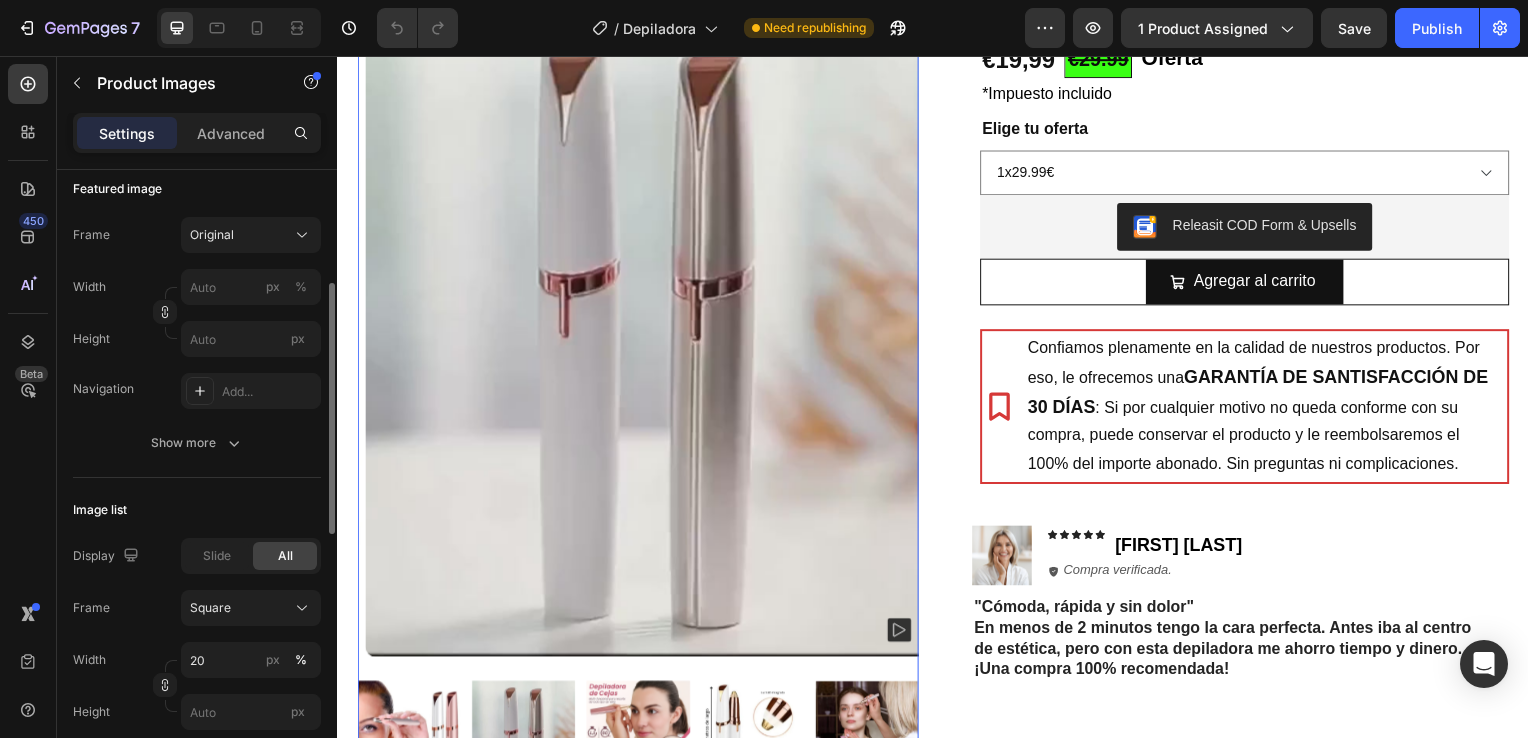 click on "Show more" at bounding box center (197, 443) 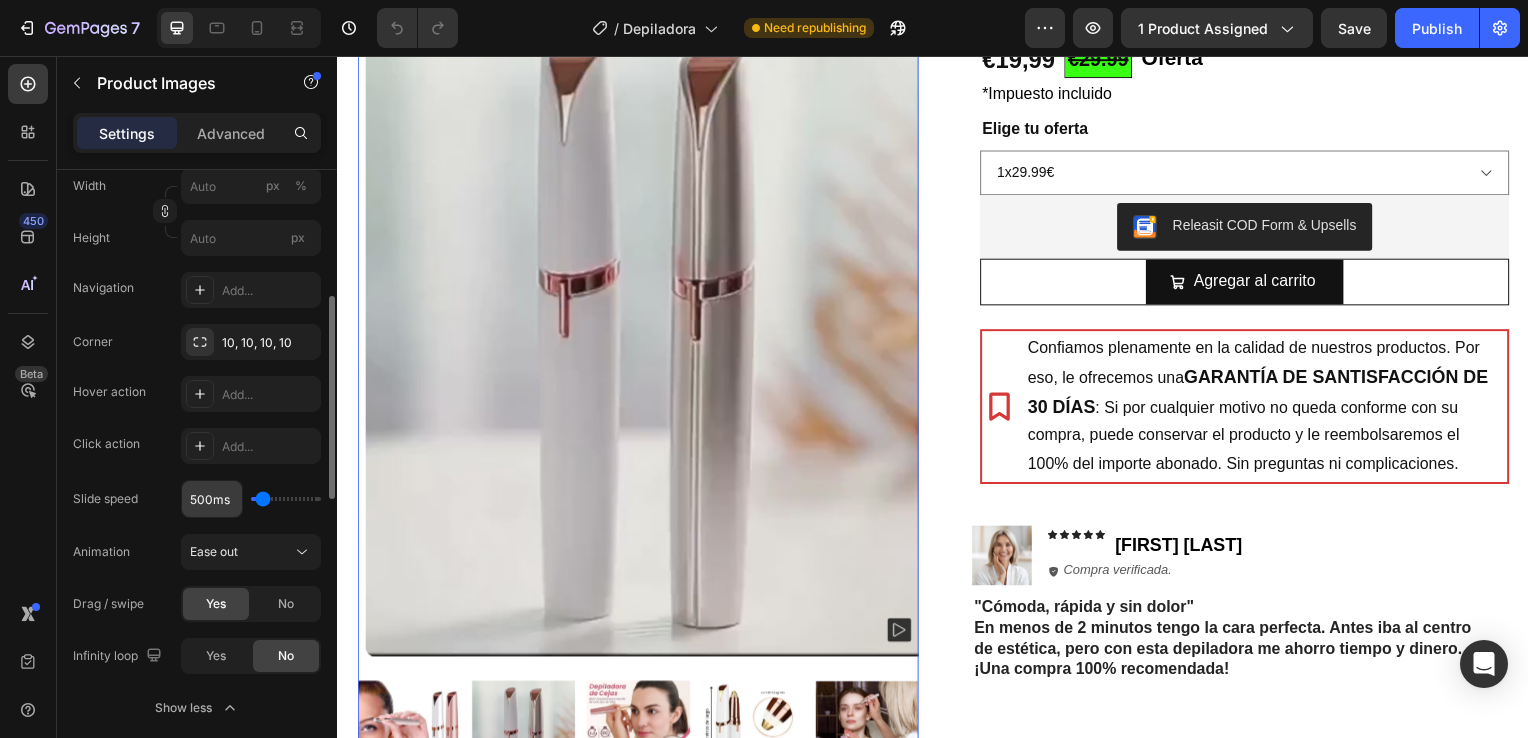 scroll, scrollTop: 385, scrollLeft: 0, axis: vertical 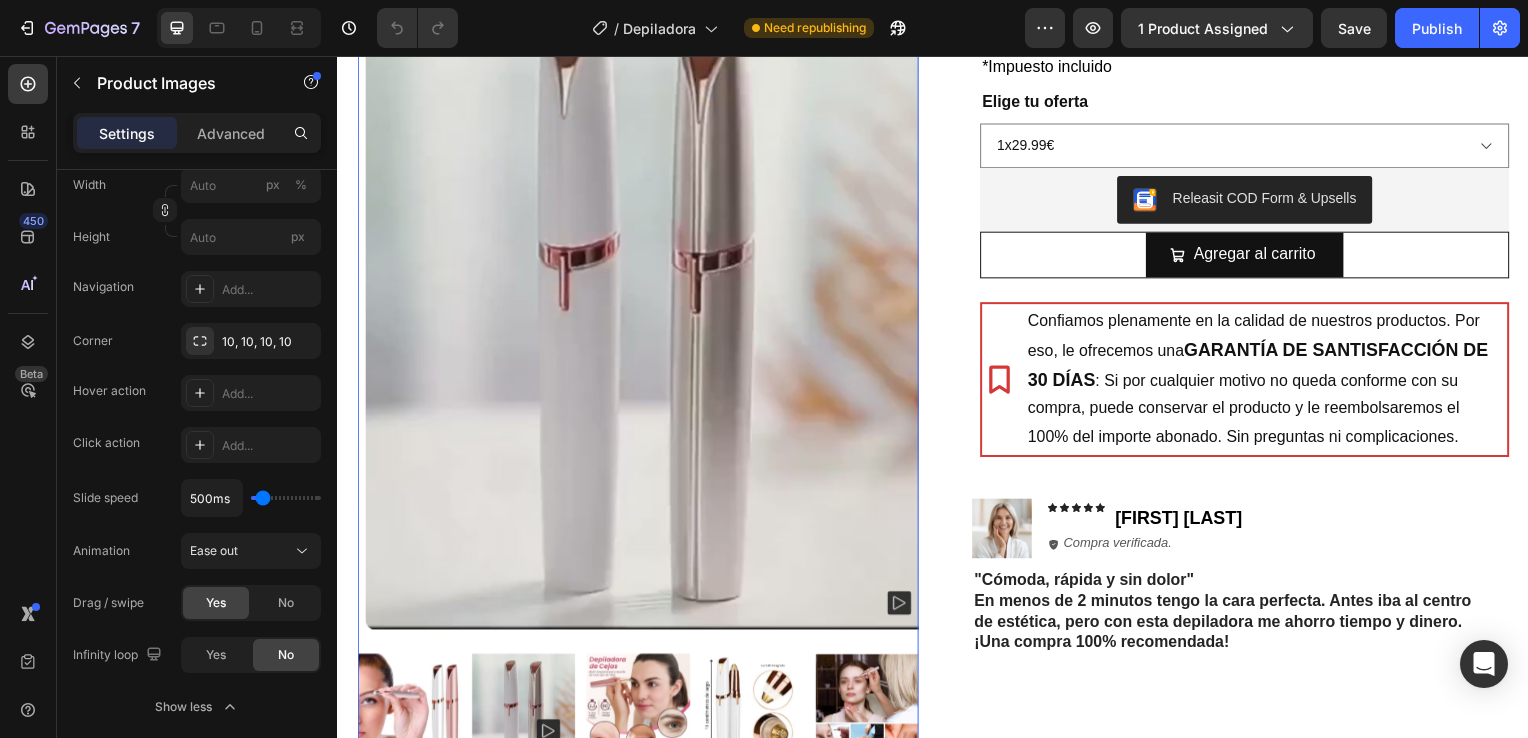 click at bounding box center [647, 257] 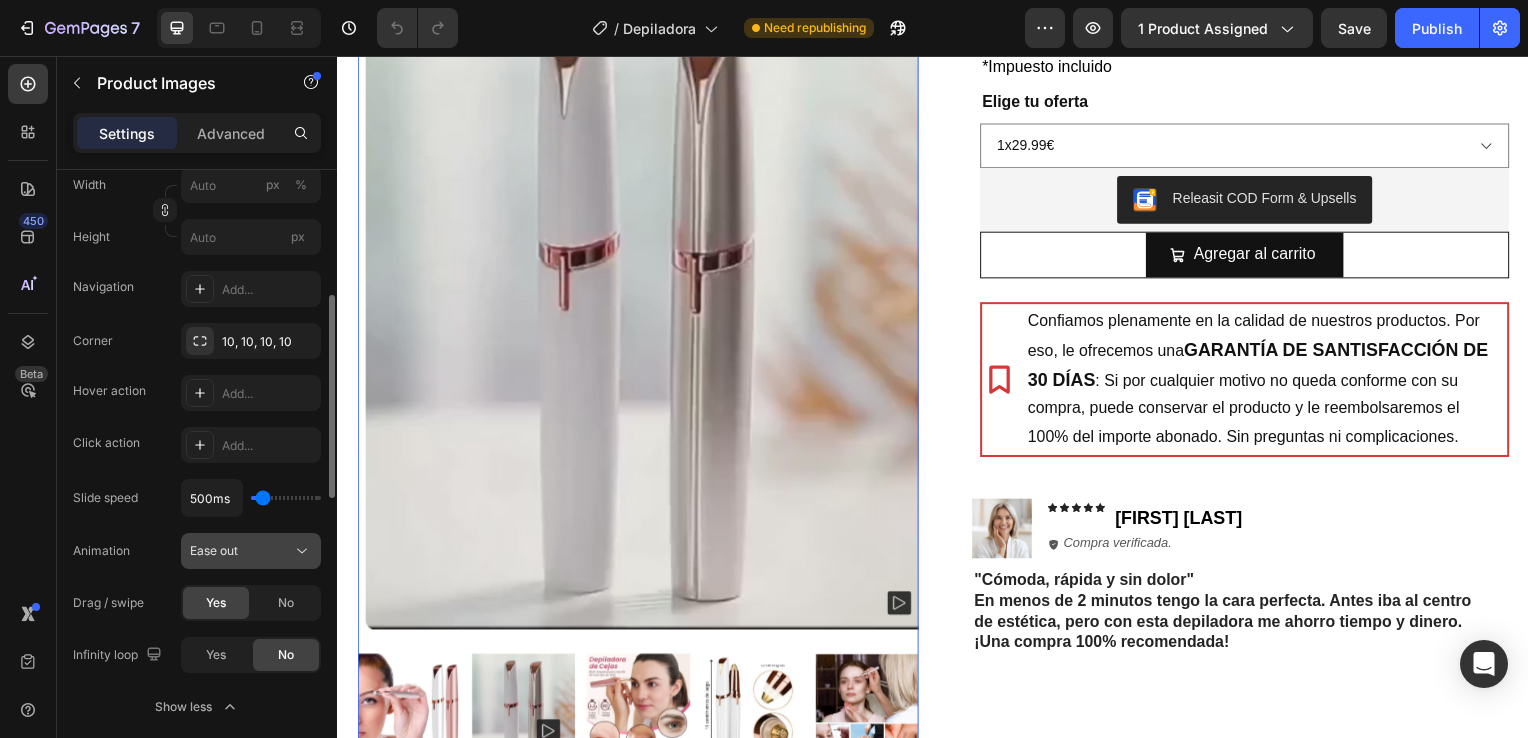 click 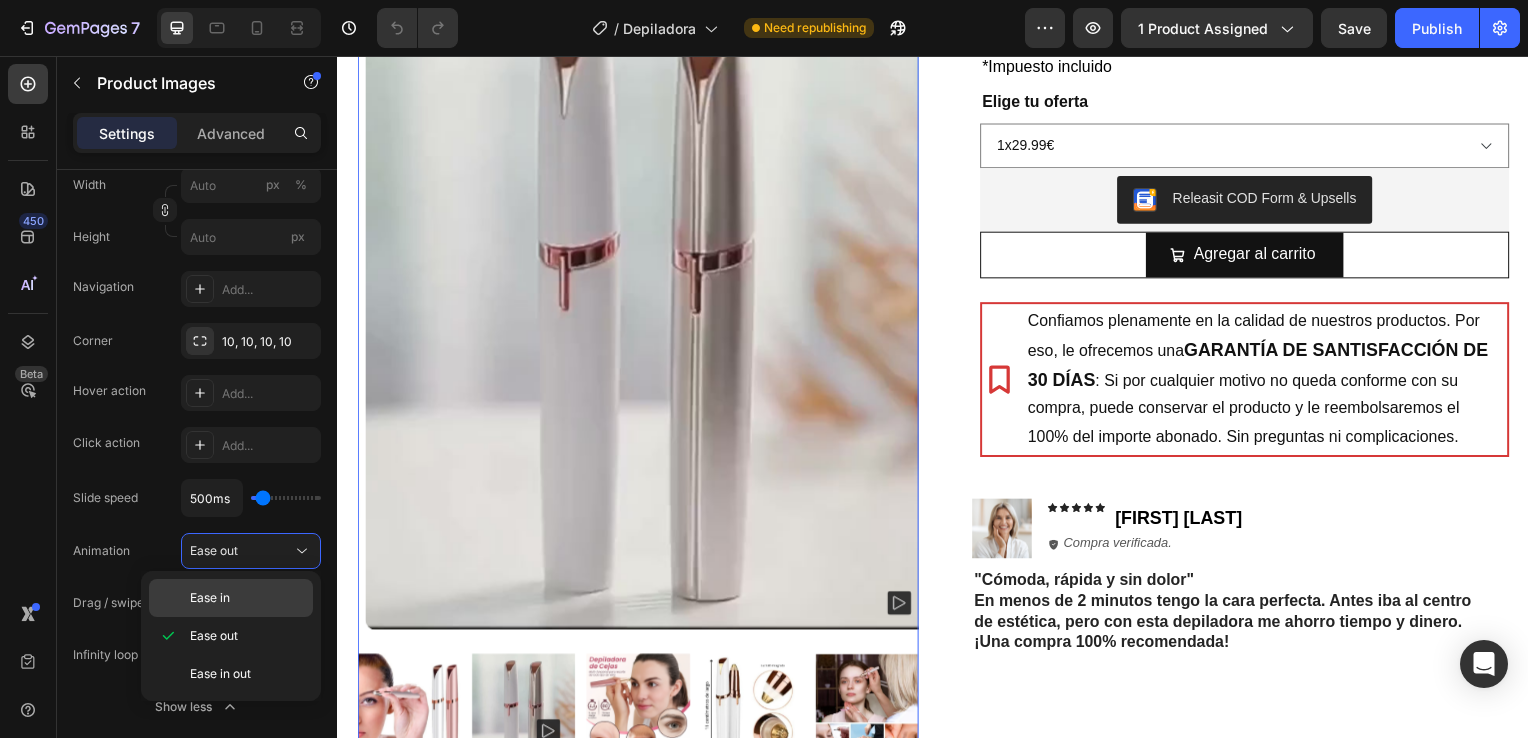 click on "Ease in" 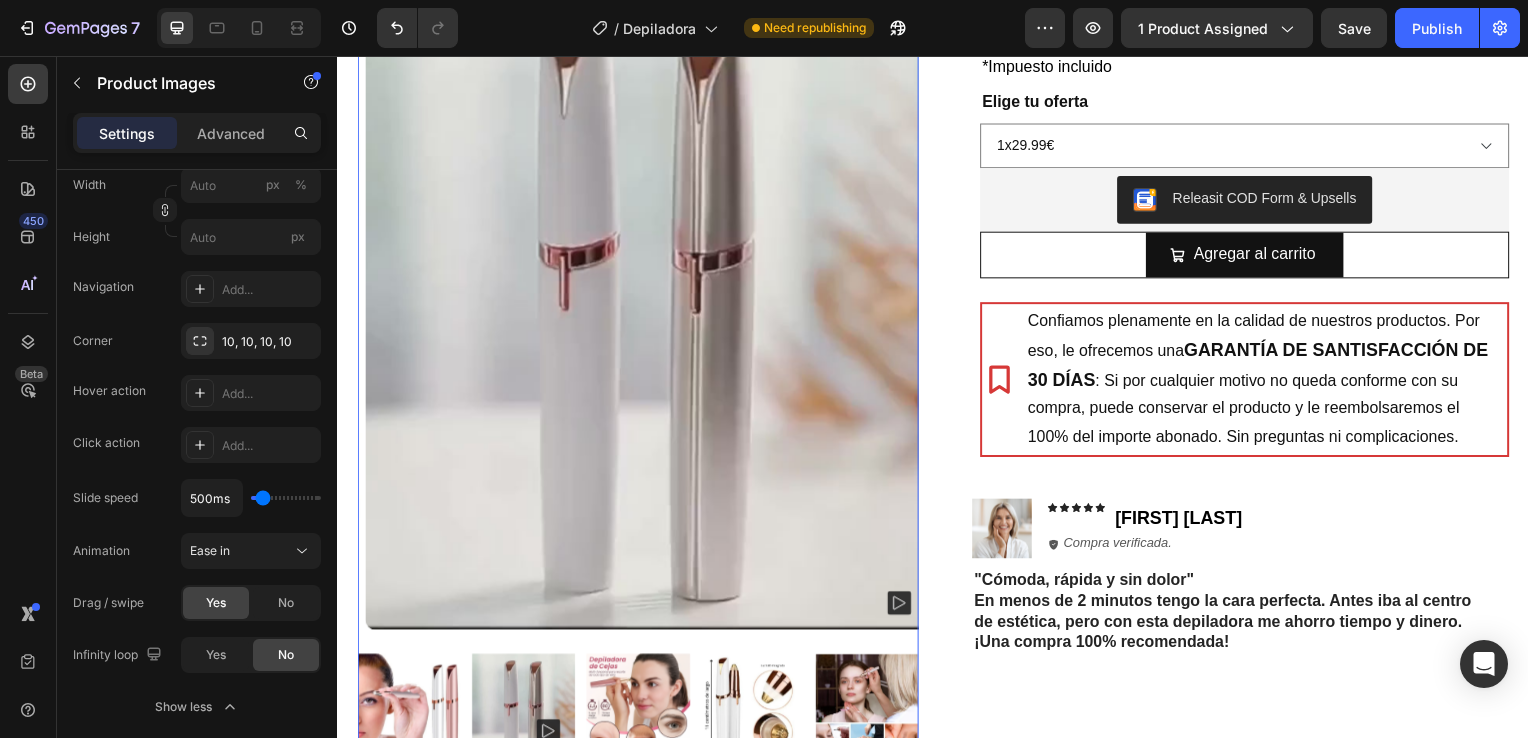 click 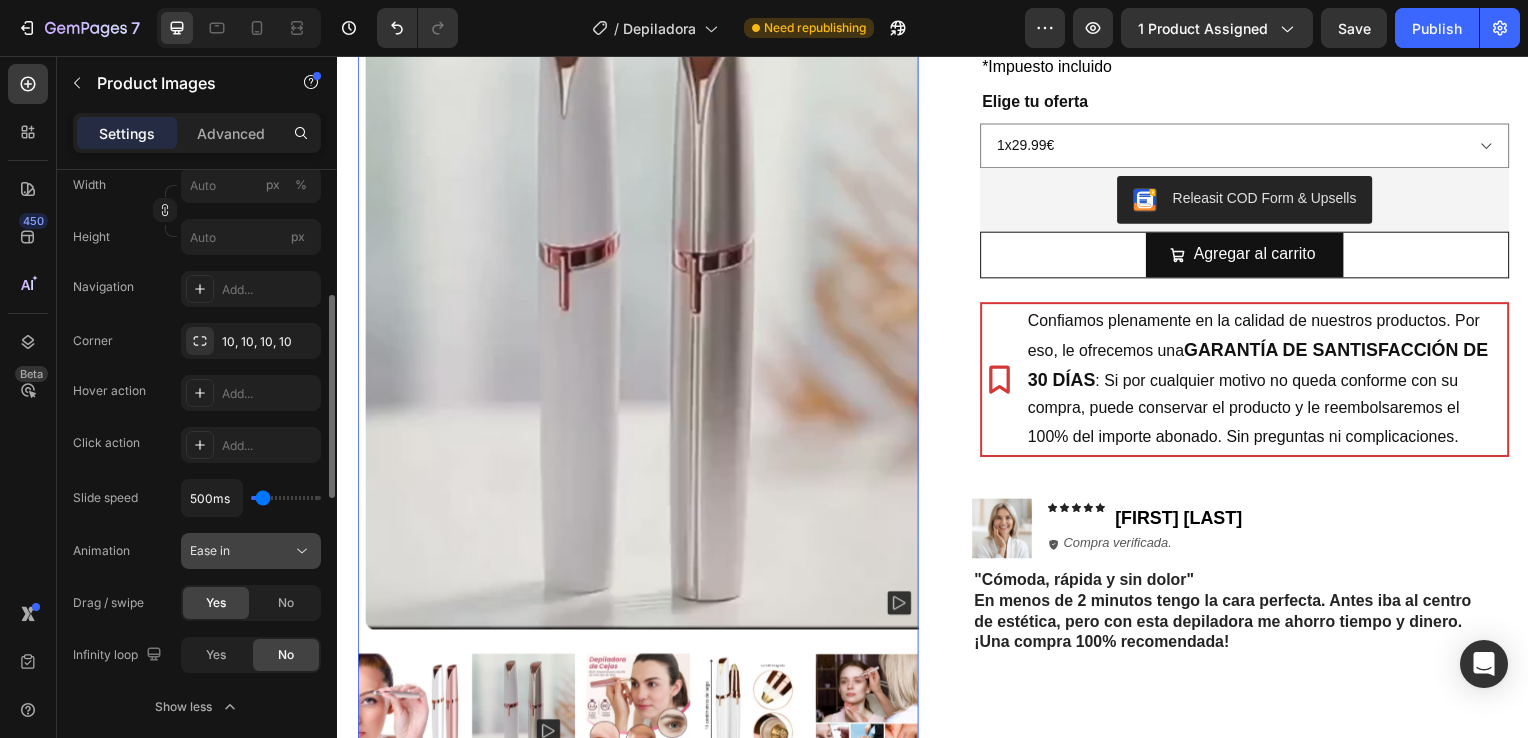 click on "Ease in" at bounding box center (241, 551) 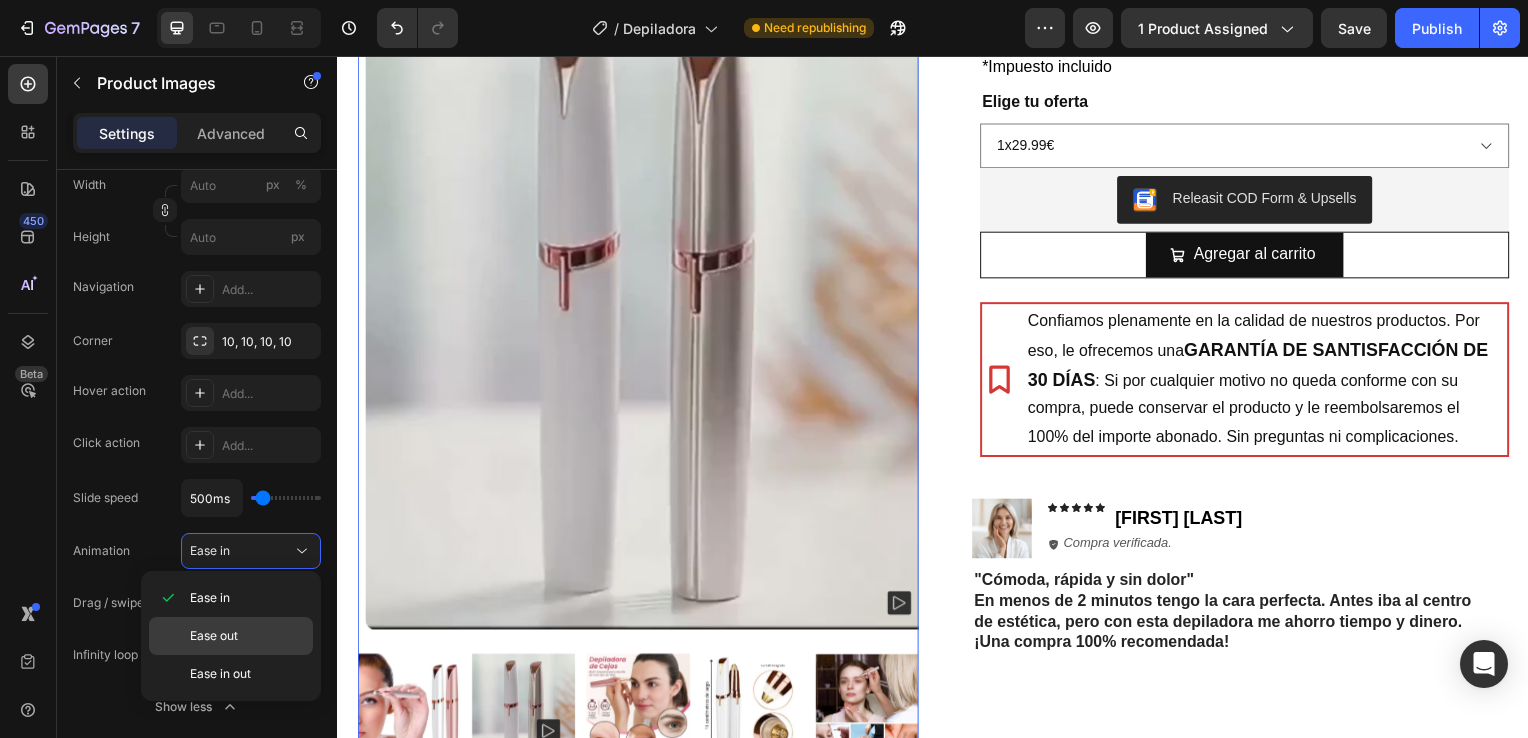 click on "Ease out" at bounding box center [214, 636] 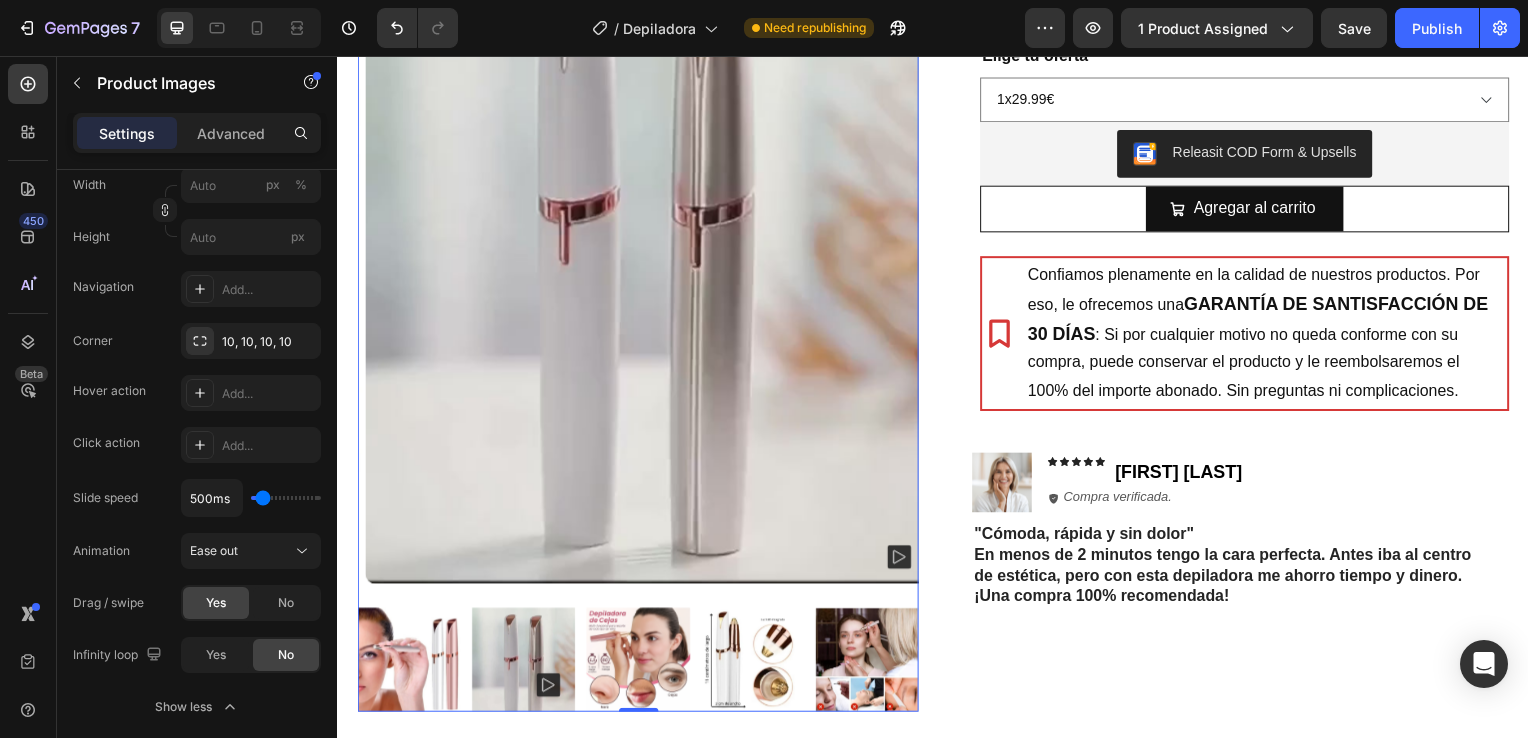 scroll, scrollTop: 308, scrollLeft: 0, axis: vertical 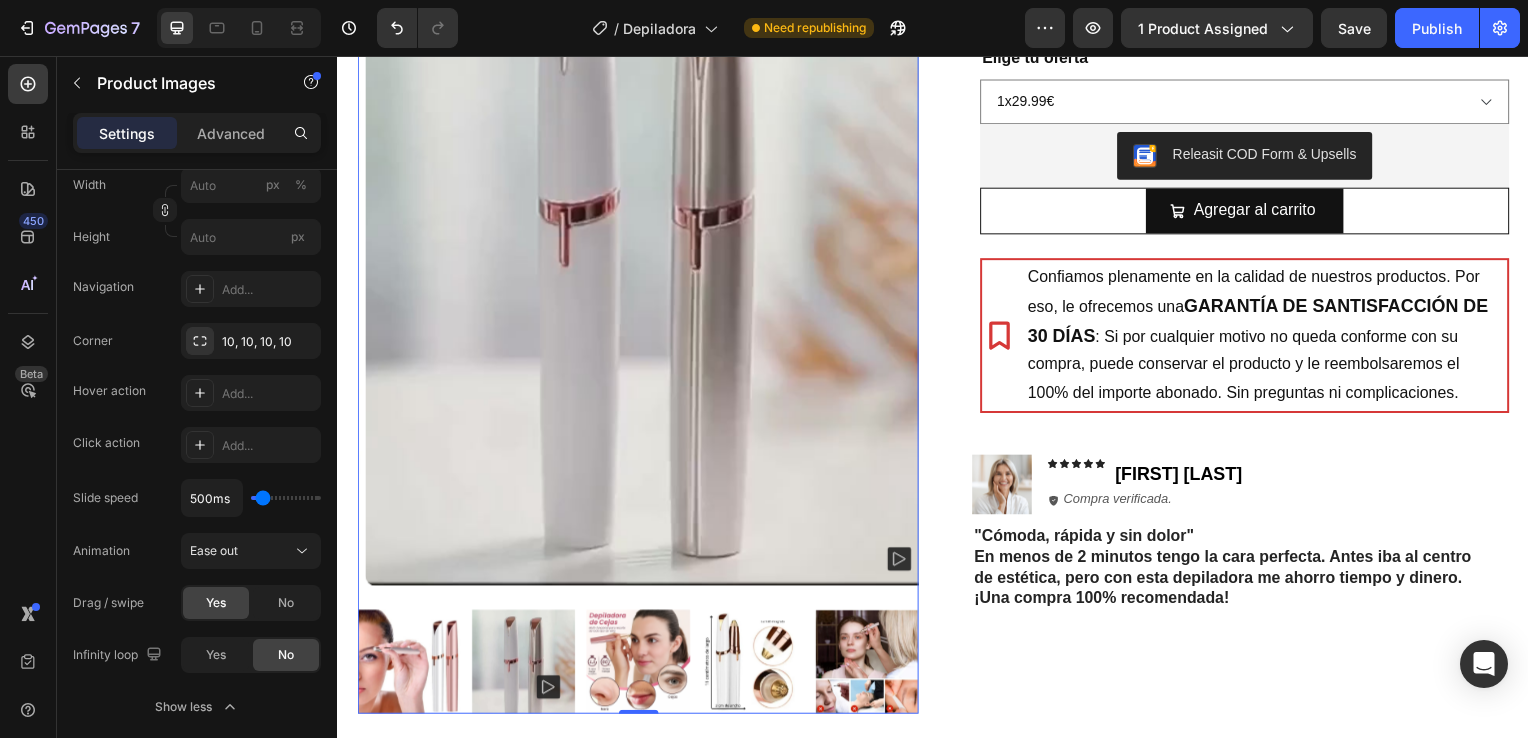 click at bounding box center [647, 213] 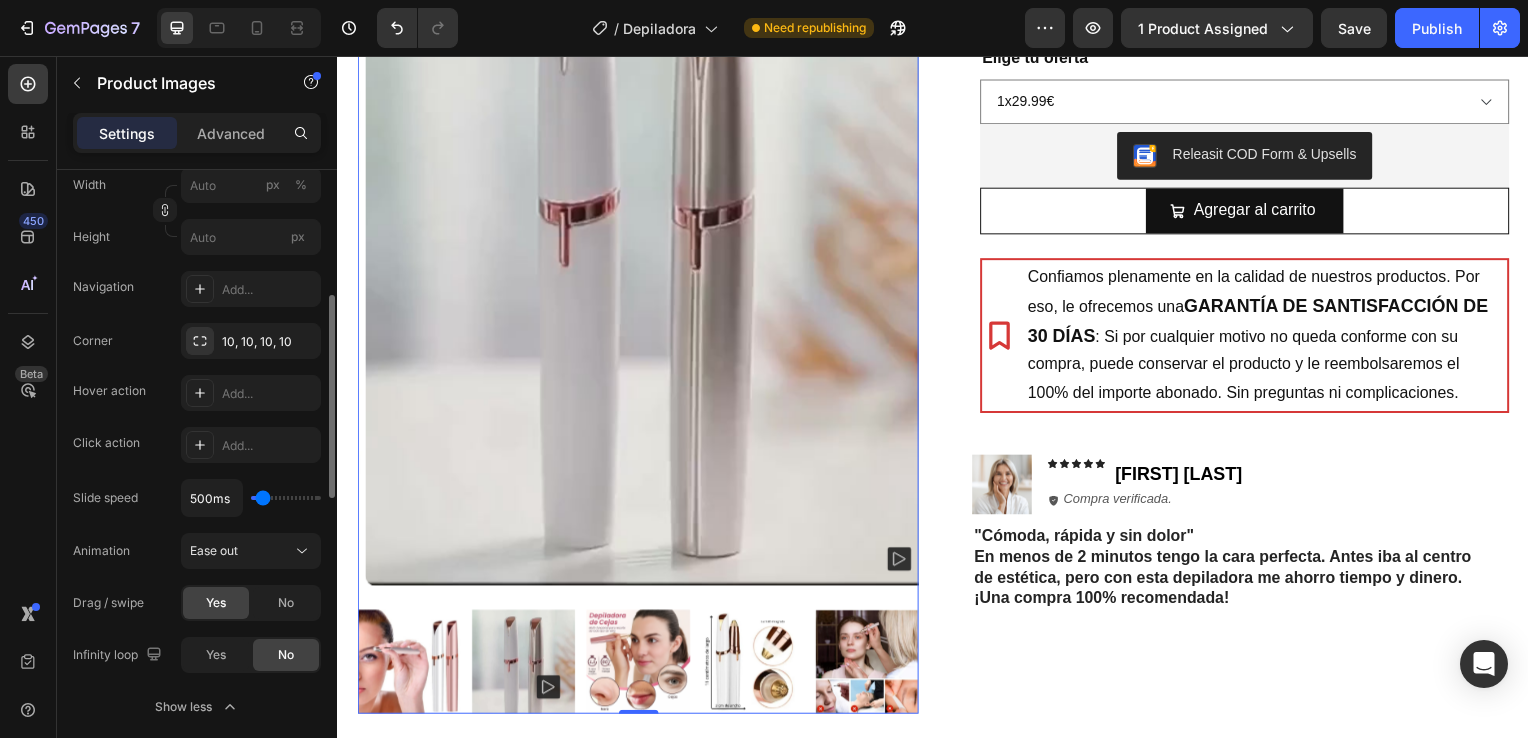 click on "Corner 10, 10, 10, 10 Hover action Add... Click action Add... Slide speed 500ms Animation Ease out Drag / swipe Yes No Infinity loop Yes No" 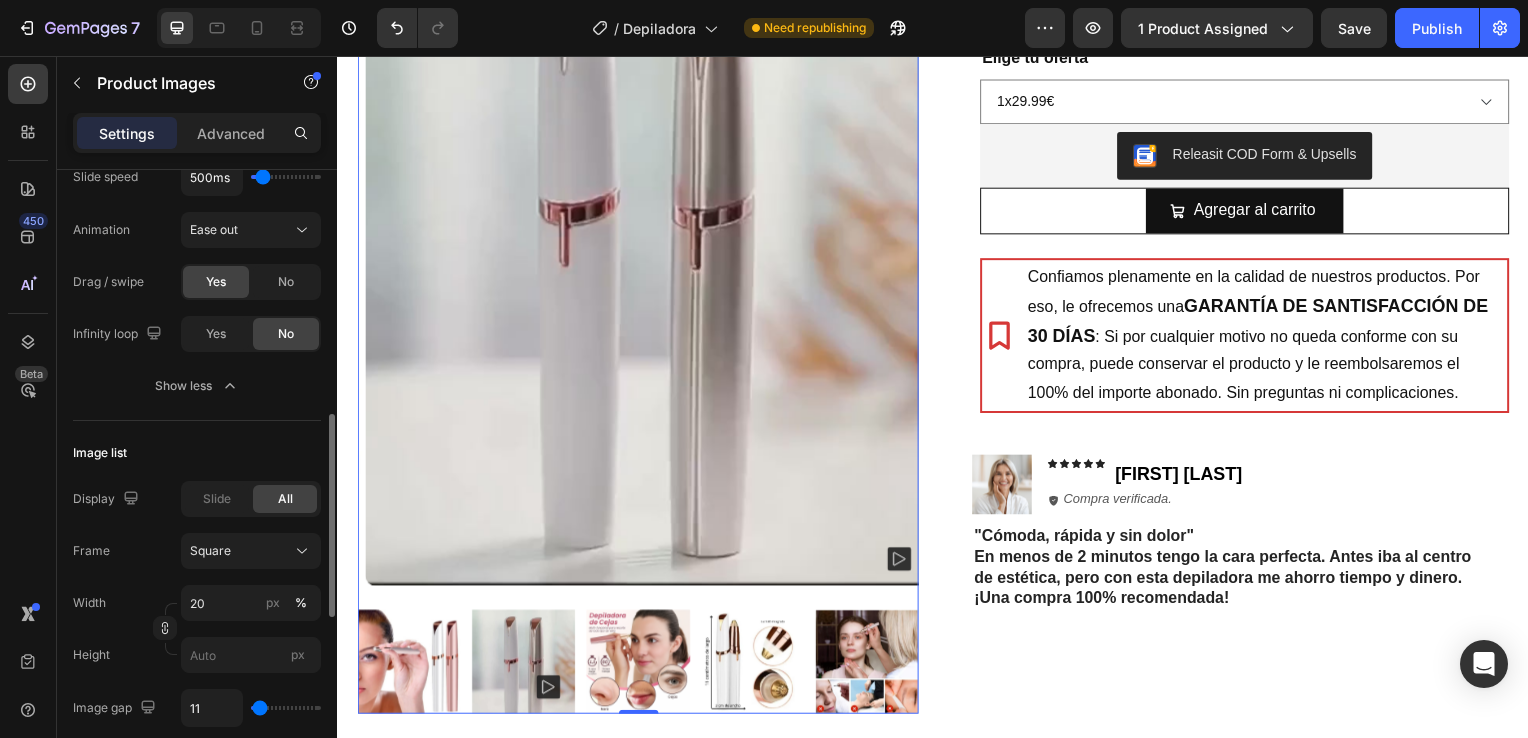 scroll, scrollTop: 718, scrollLeft: 0, axis: vertical 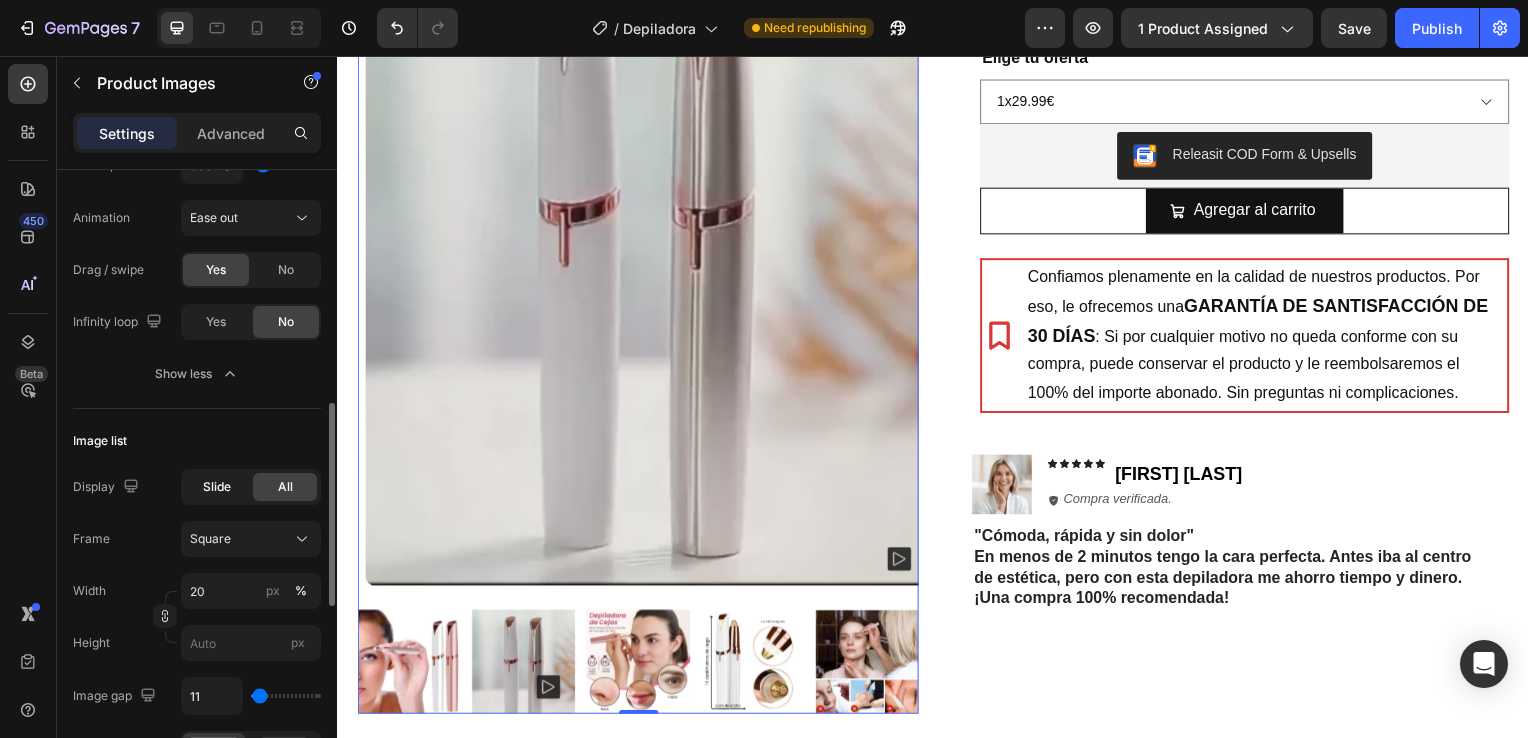 click on "Slide" 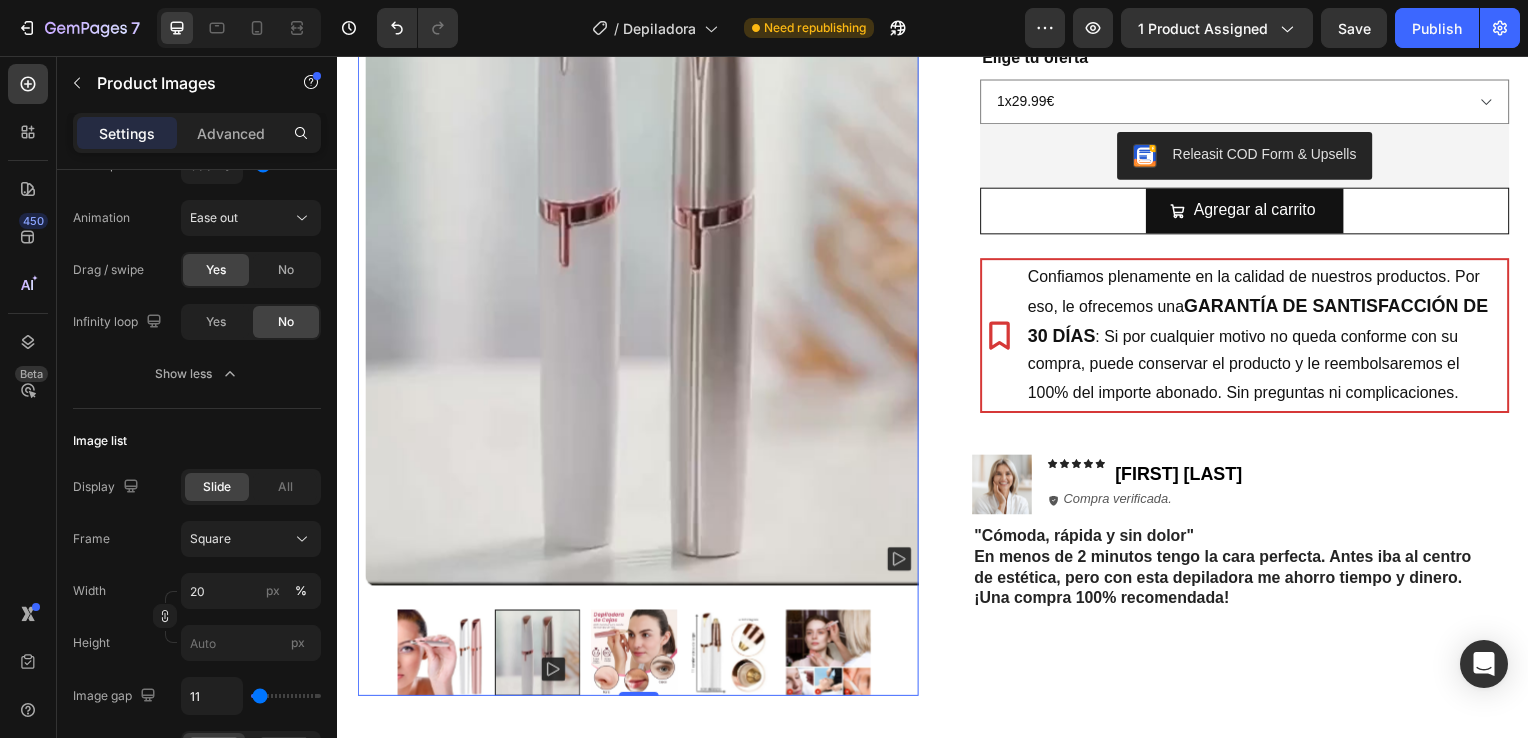 click 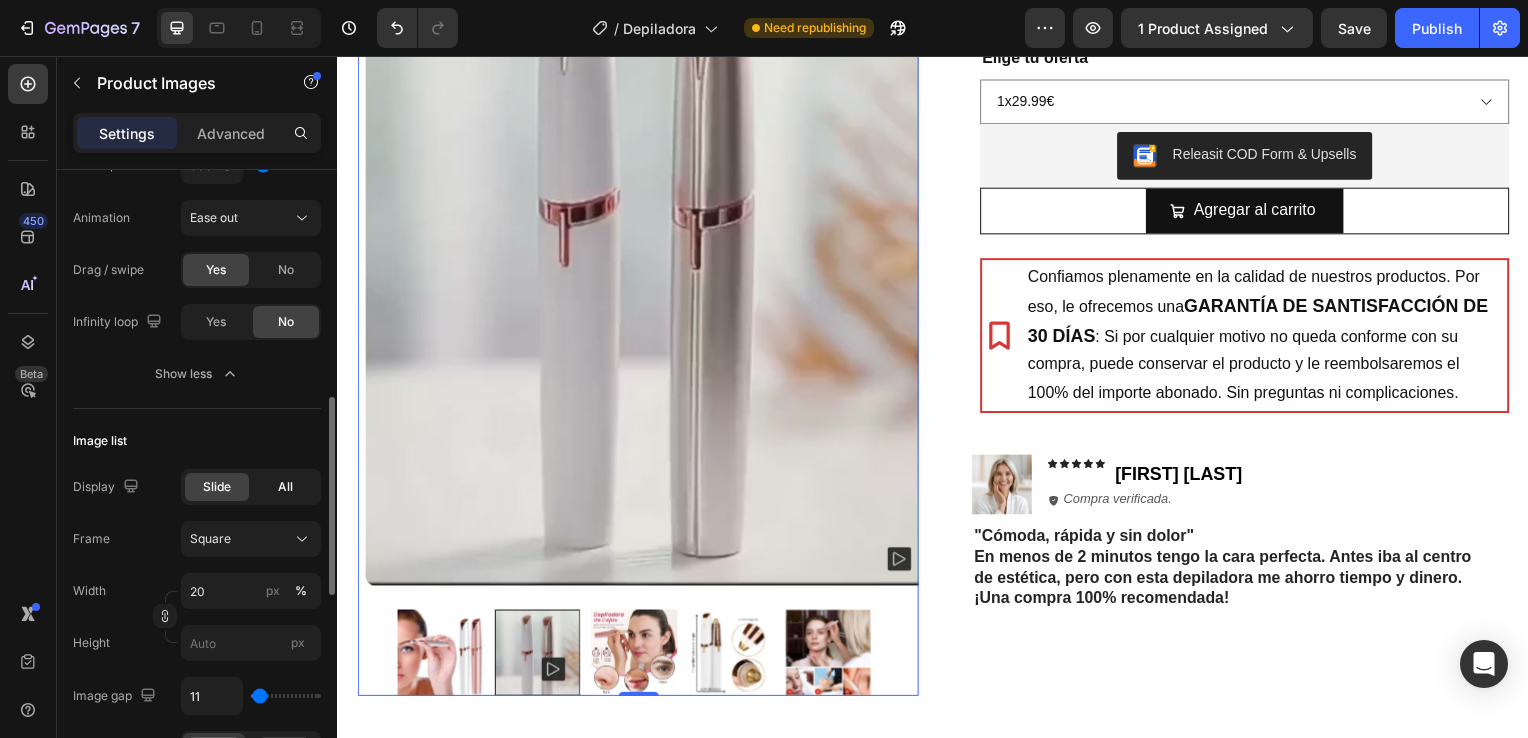 click on "All" 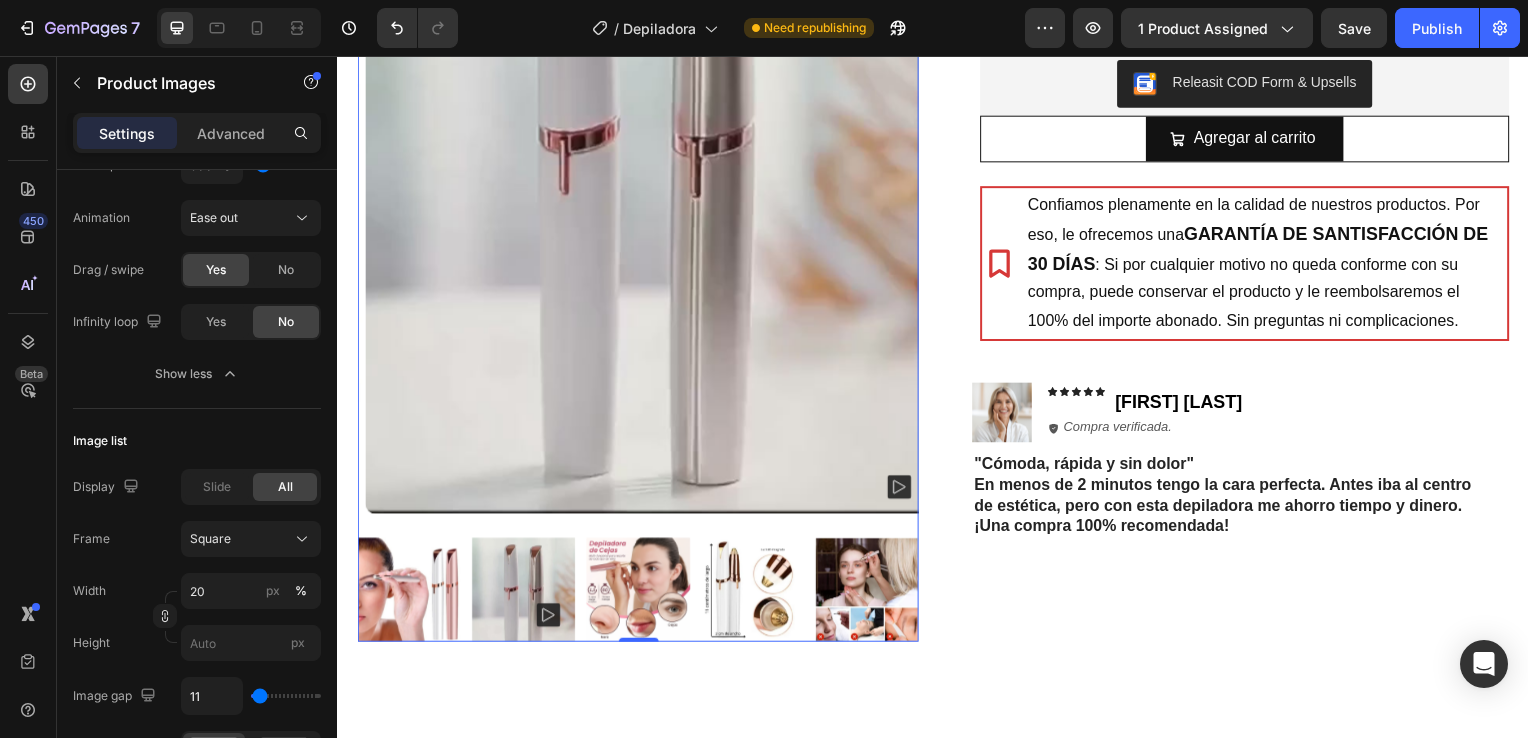 scroll, scrollTop: 383, scrollLeft: 0, axis: vertical 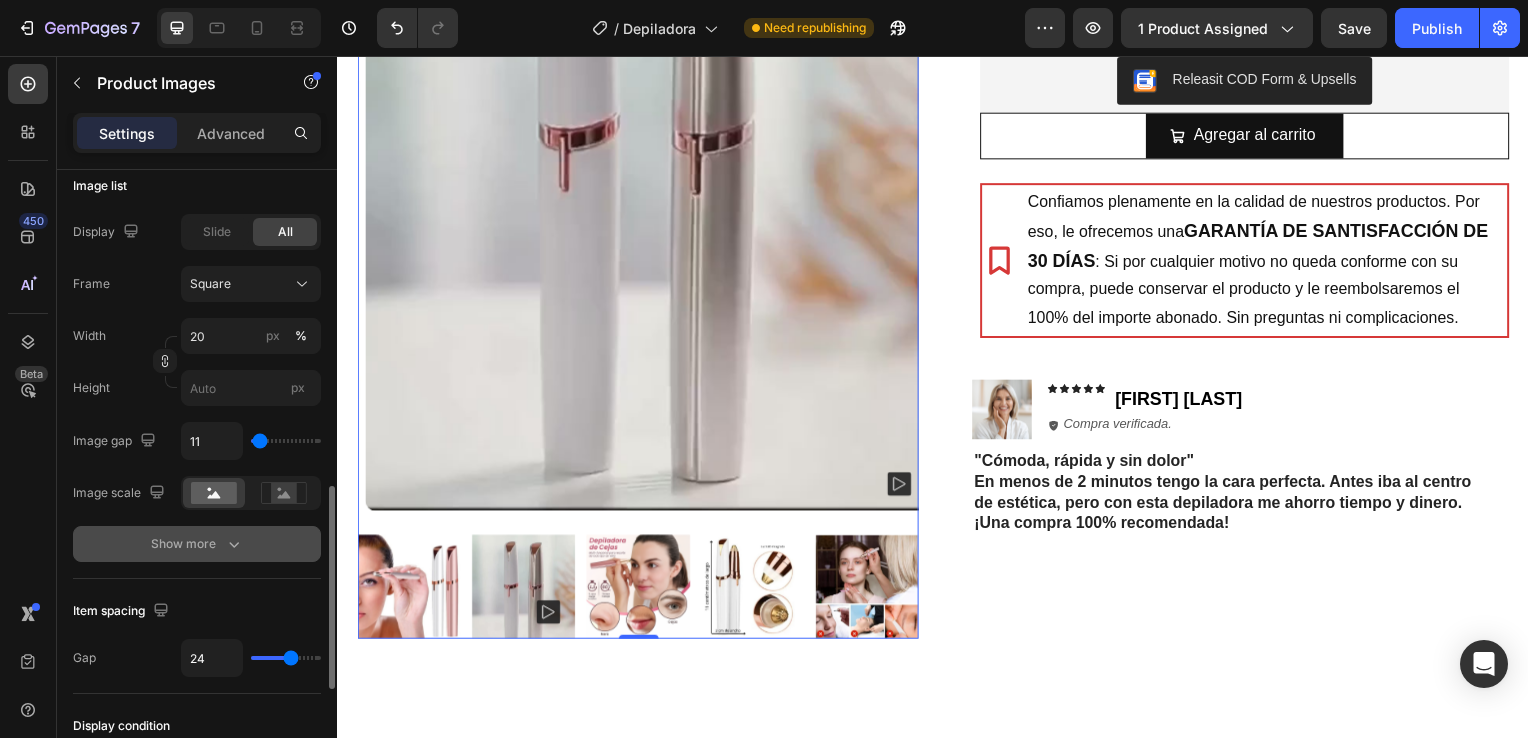 click on "Show more" at bounding box center (197, 544) 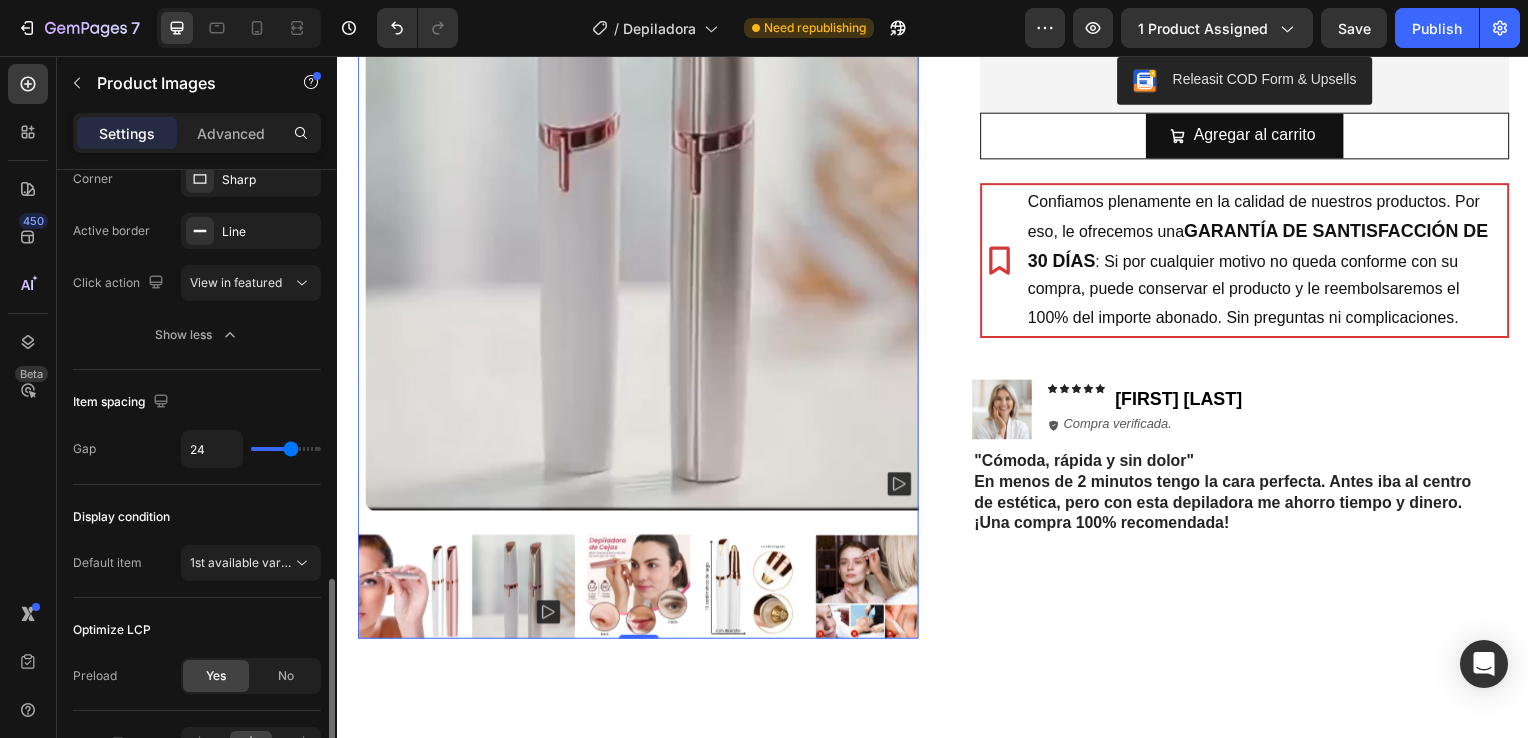scroll, scrollTop: 1343, scrollLeft: 0, axis: vertical 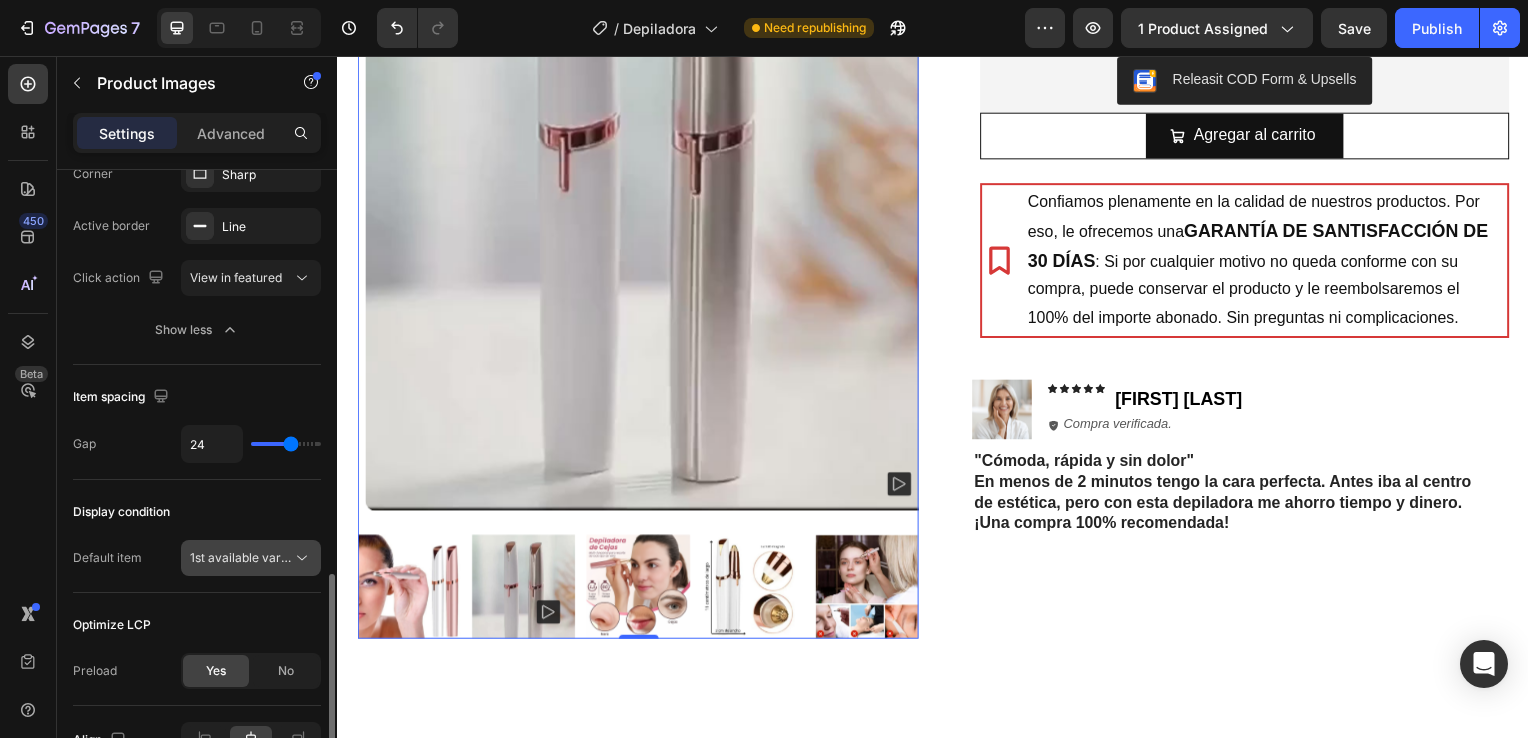 click on "1st available variant" at bounding box center (246, 557) 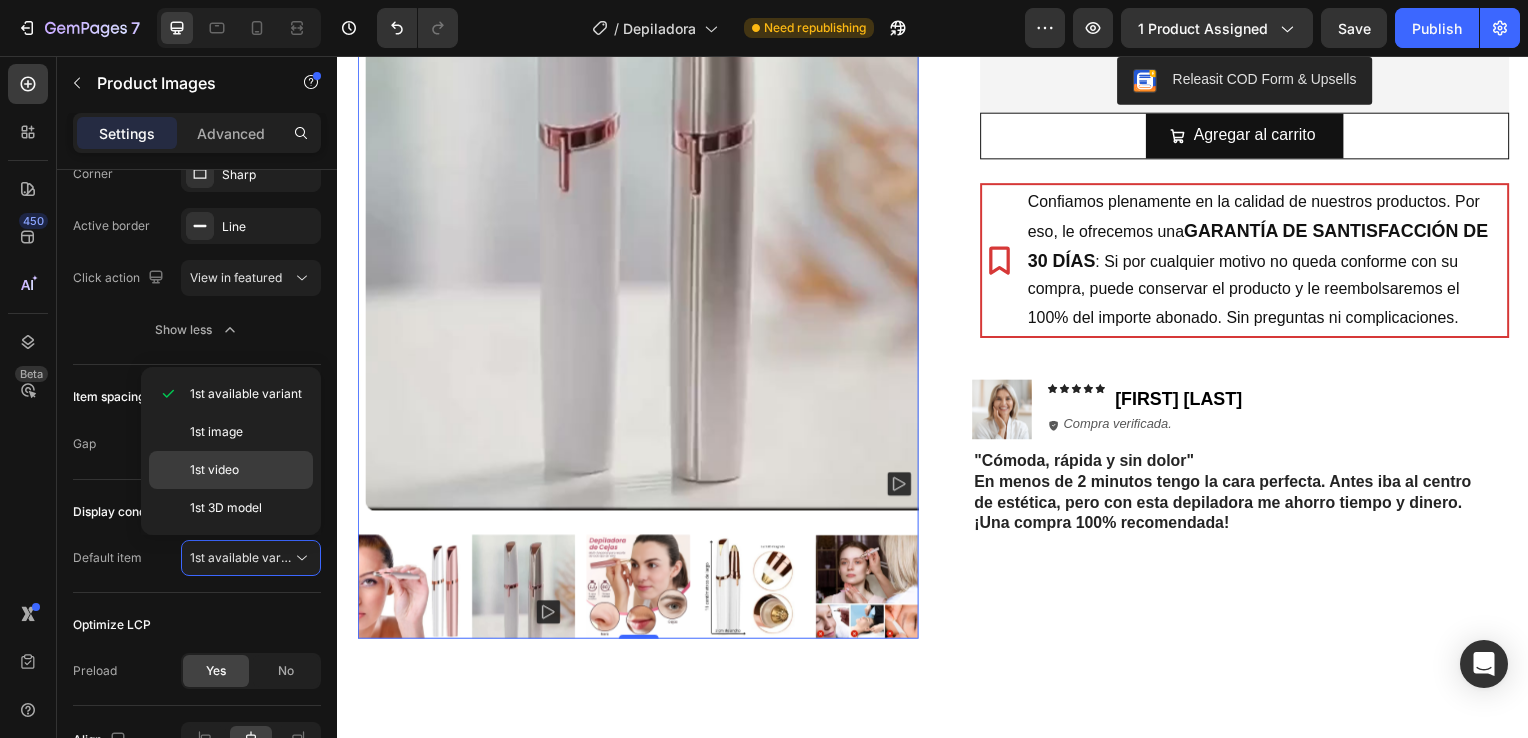 click on "1st video" at bounding box center [214, 470] 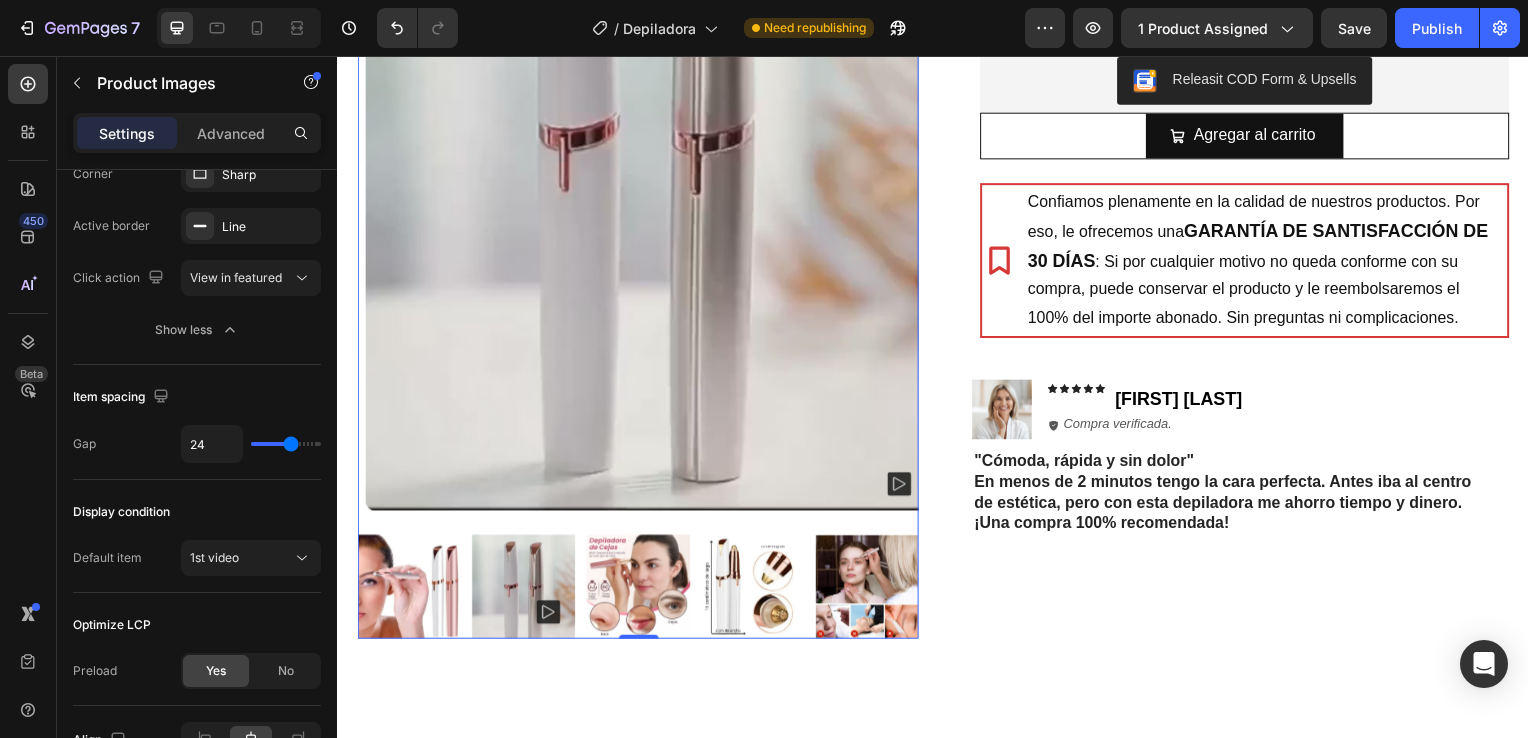 click 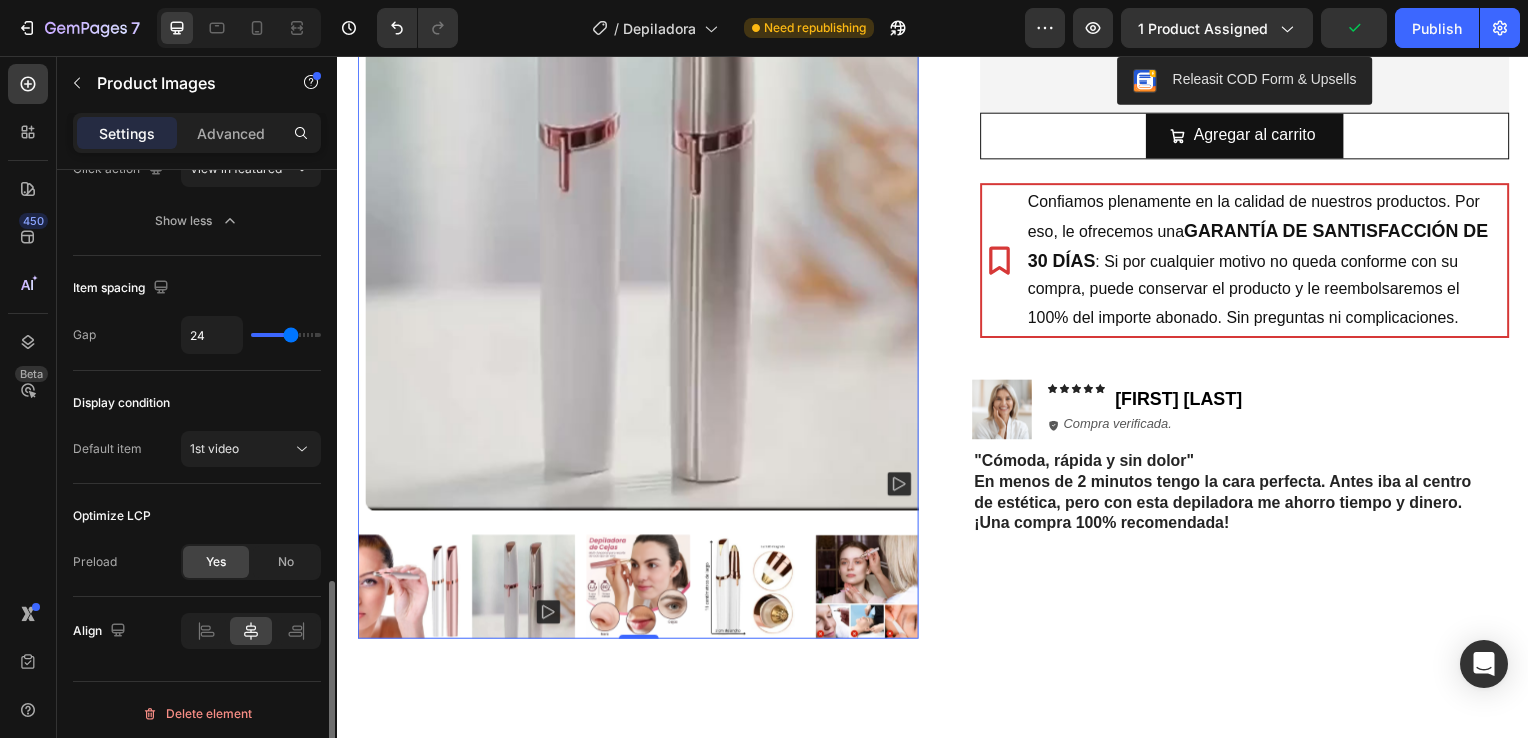 scroll, scrollTop: 1456, scrollLeft: 0, axis: vertical 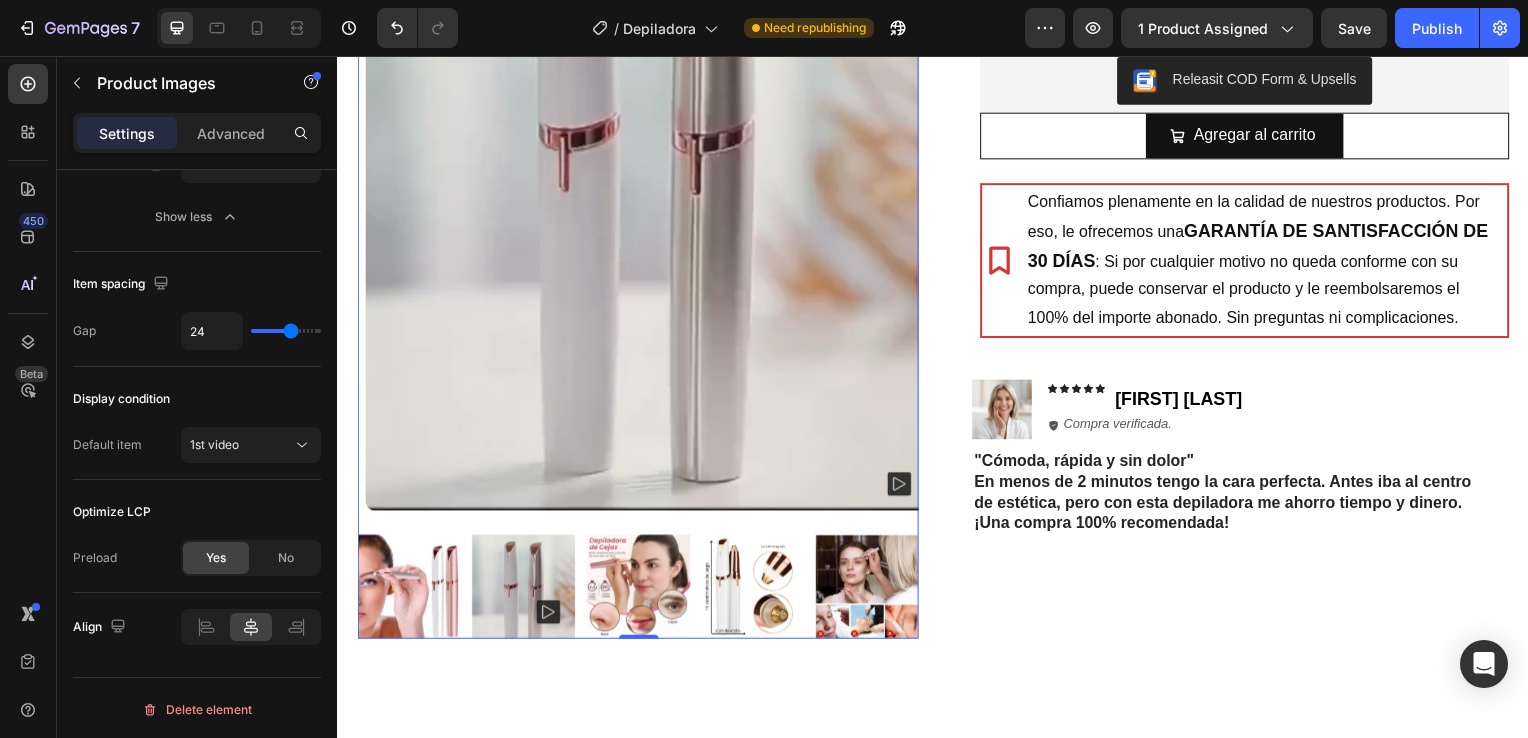 click at bounding box center [409, 591] 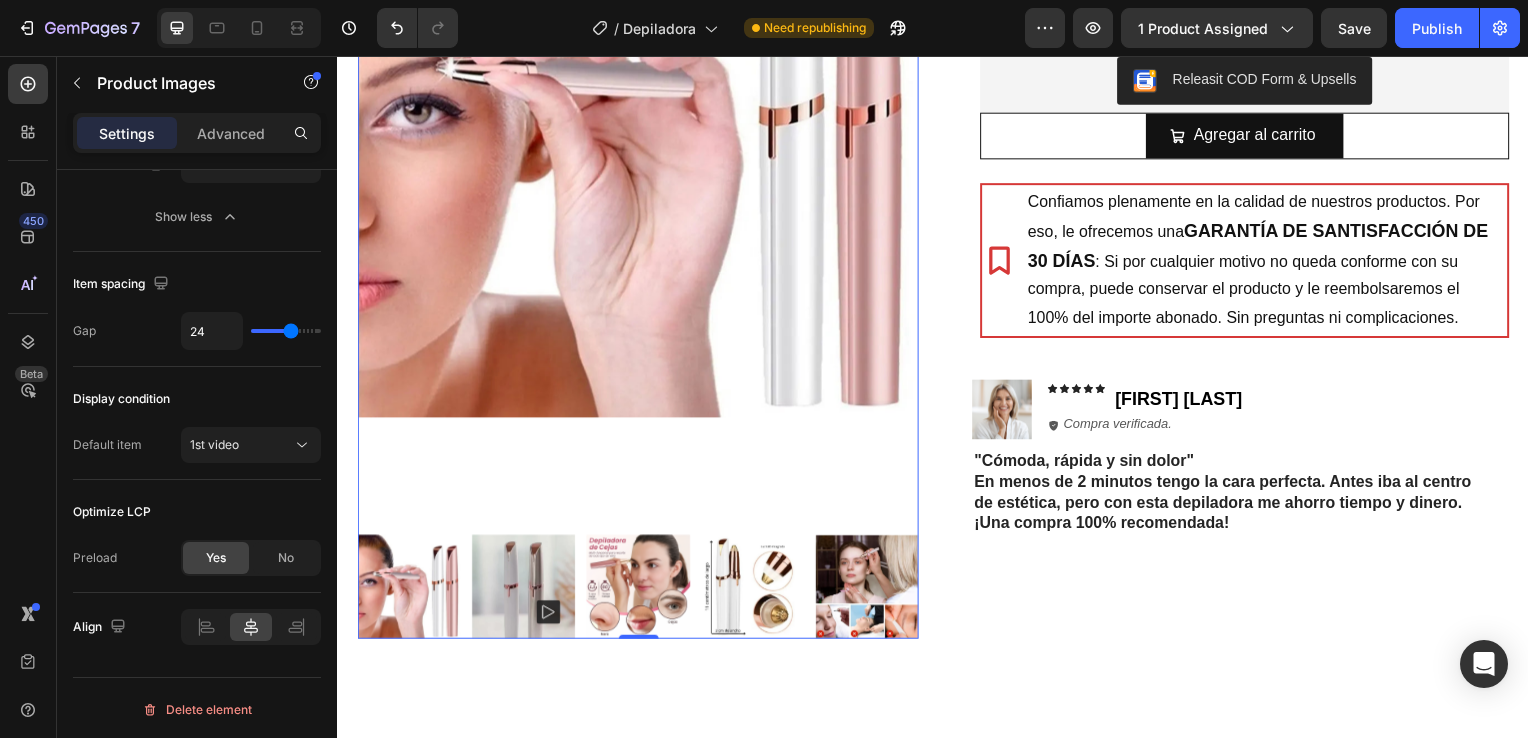 click 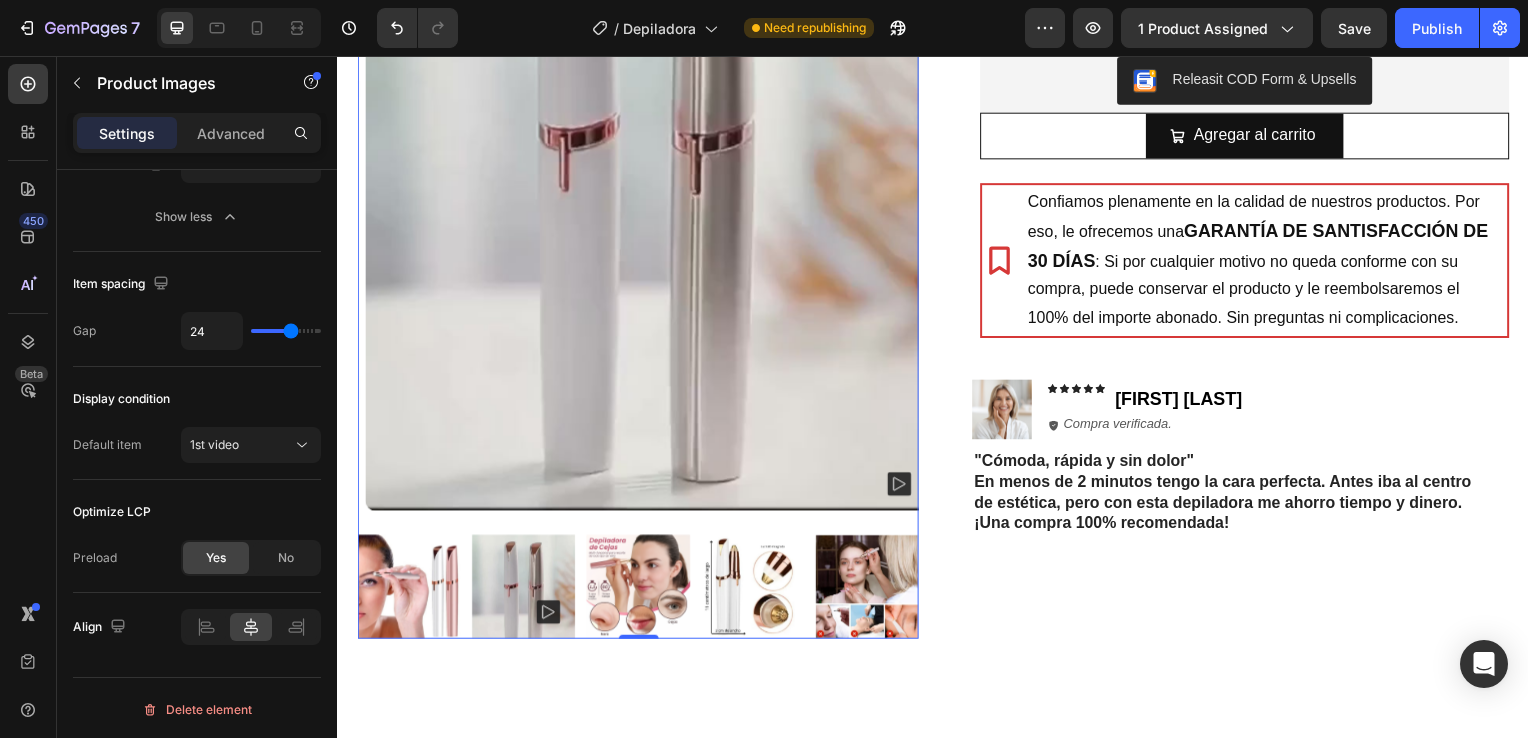 click 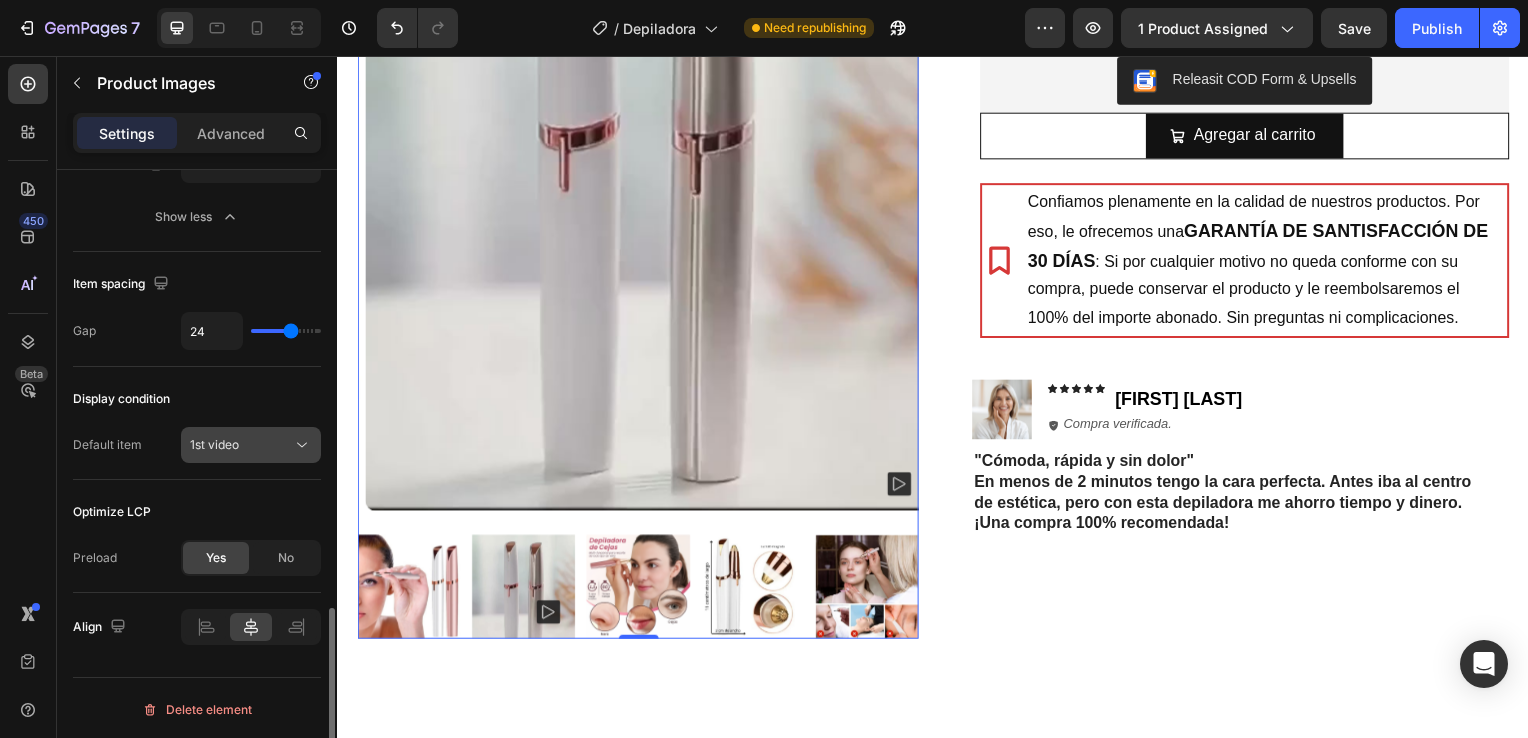 click on "1st video" at bounding box center [241, 445] 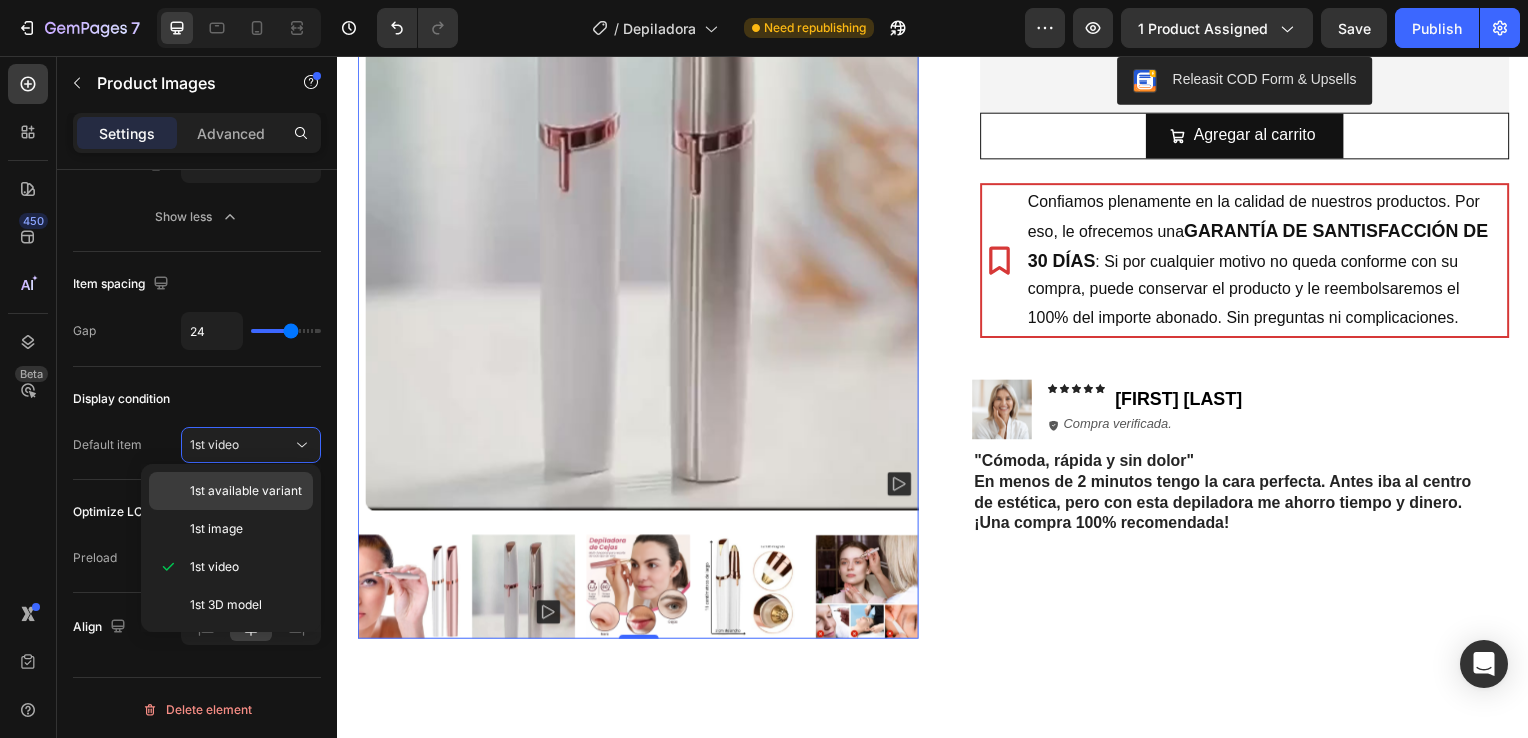 click on "1st available variant" 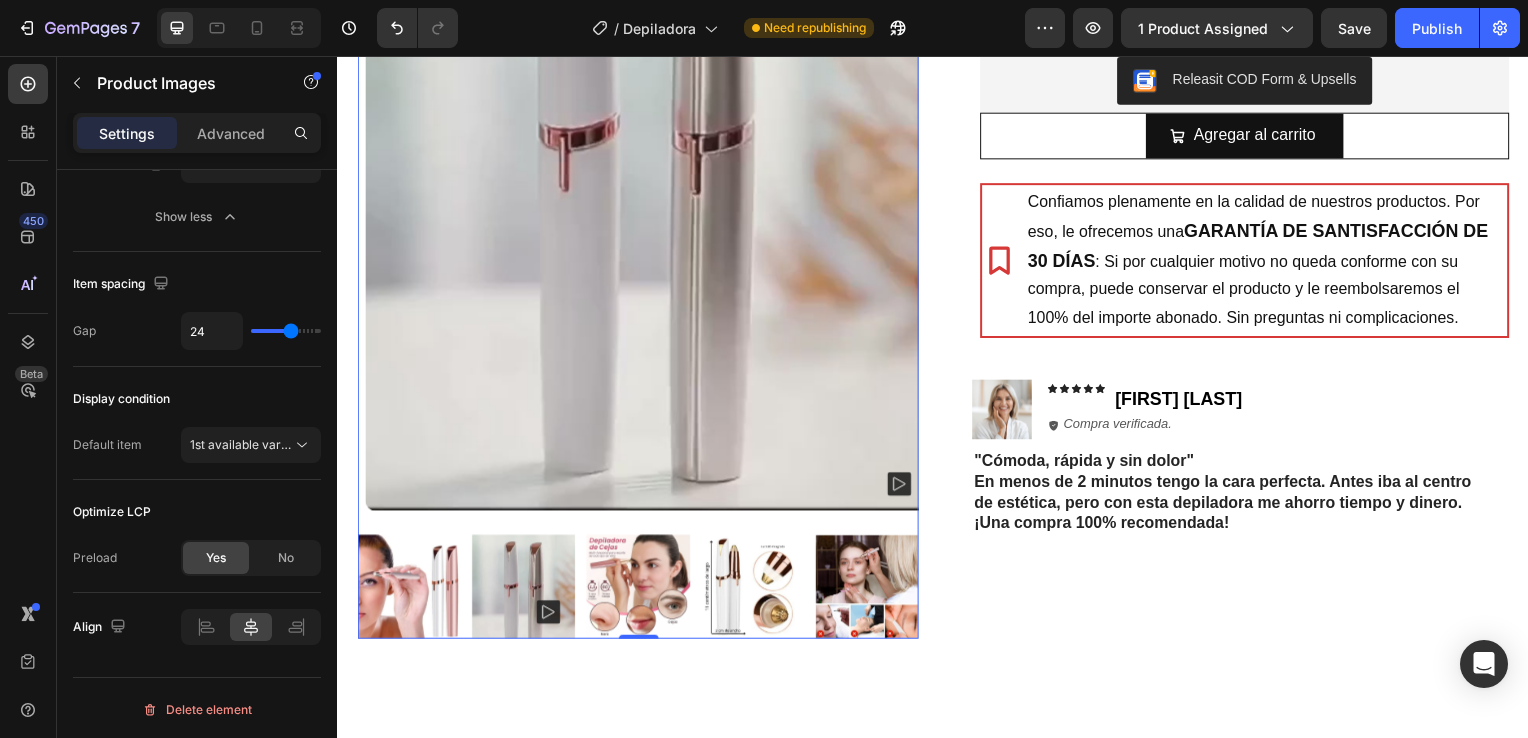 scroll, scrollTop: 1456, scrollLeft: 0, axis: vertical 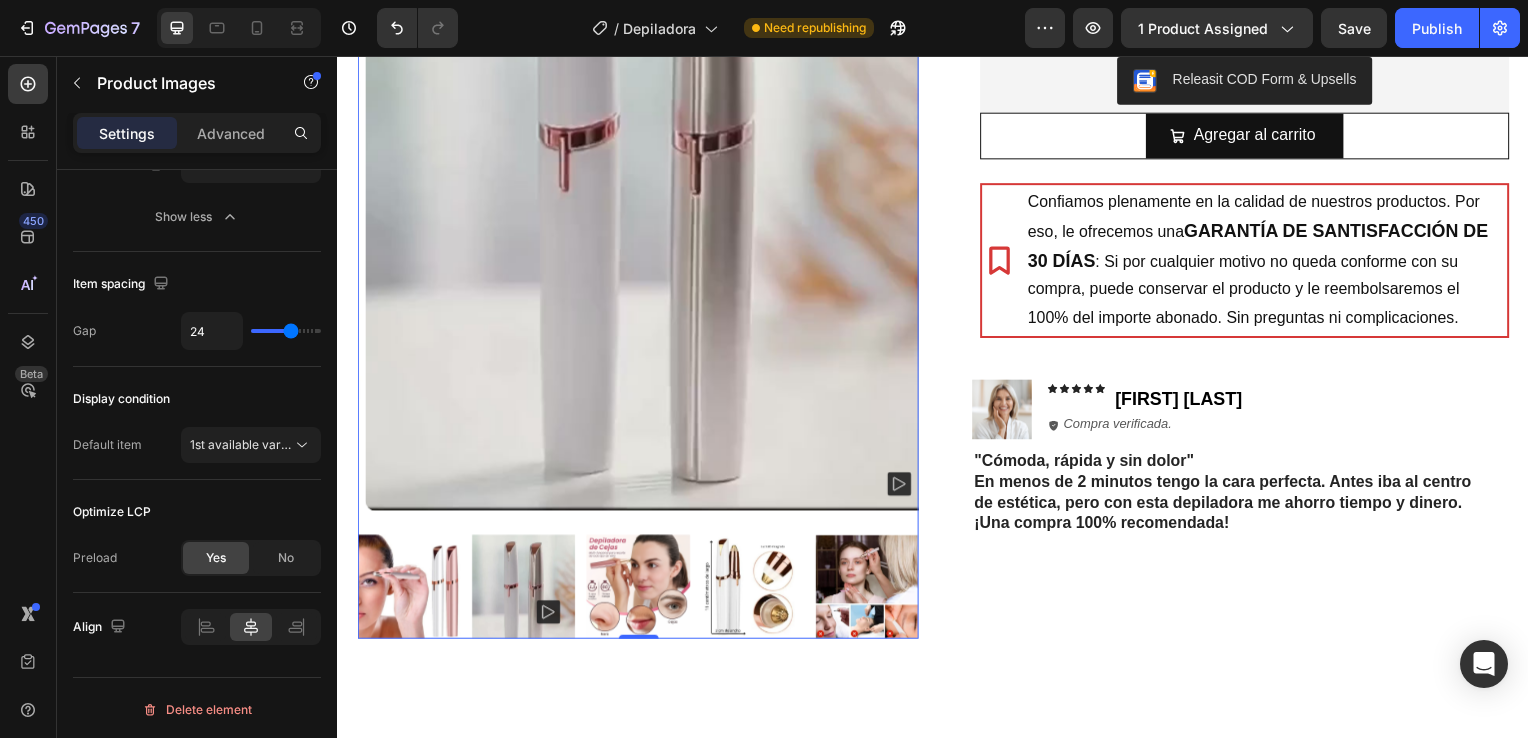 click at bounding box center [647, 138] 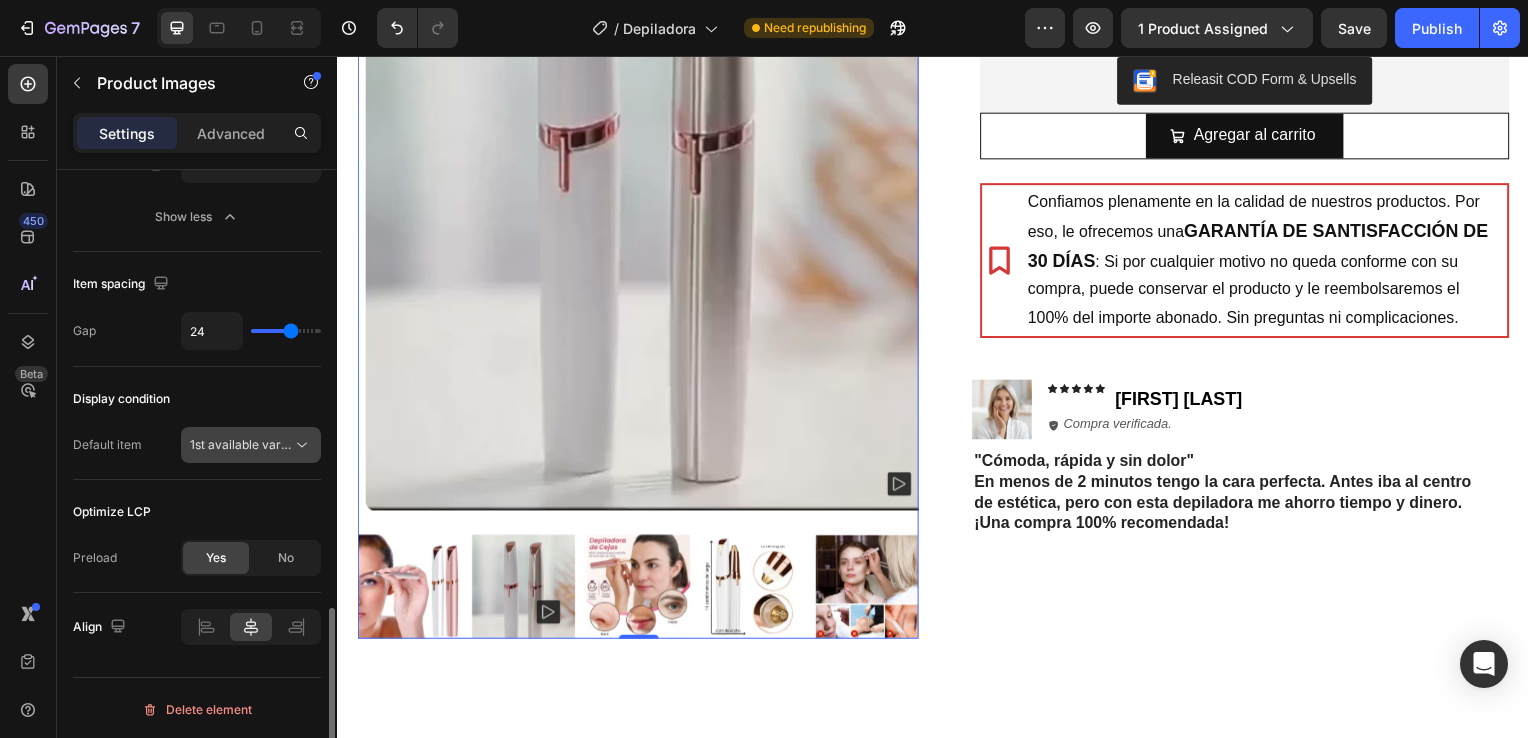 click on "1st available variant" at bounding box center [246, 444] 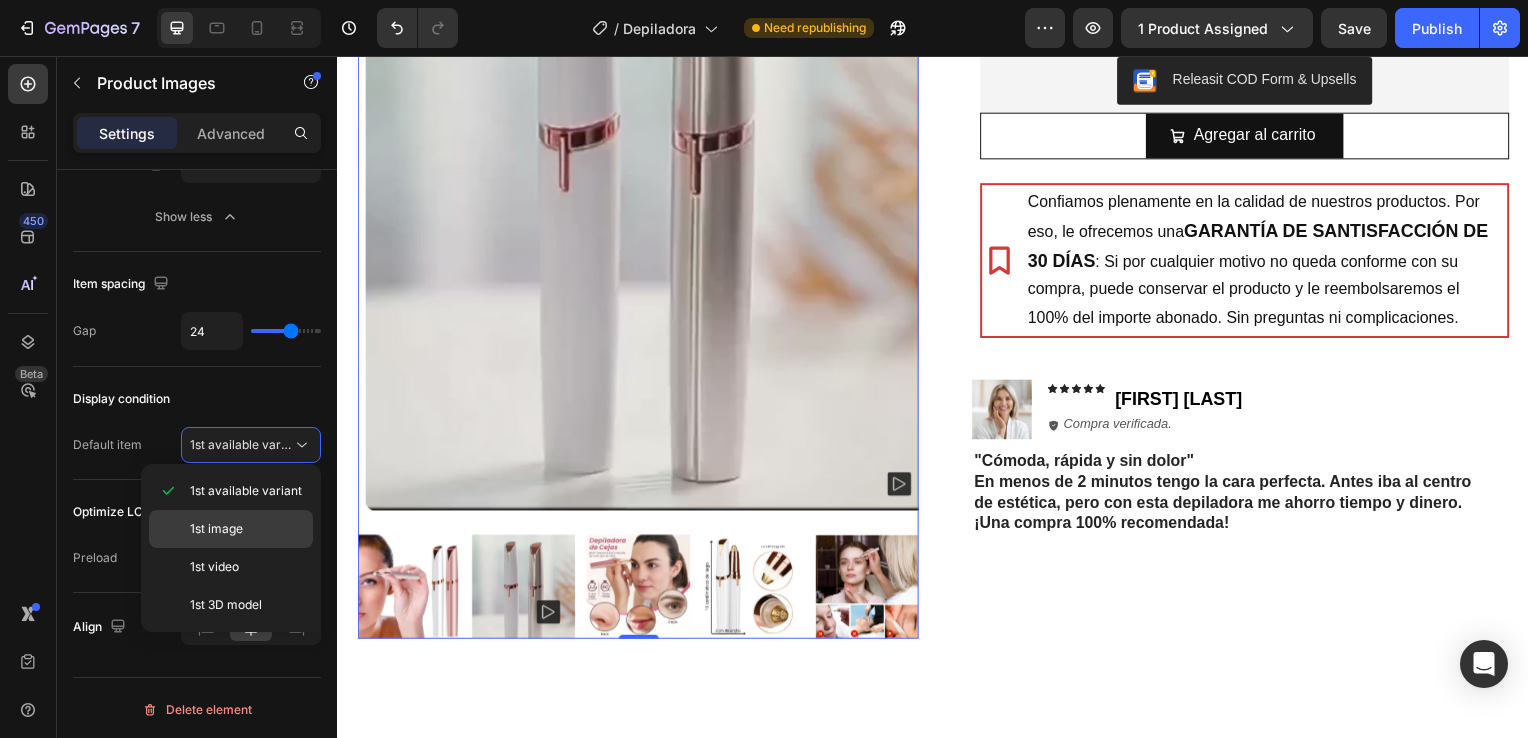 click on "1st image" 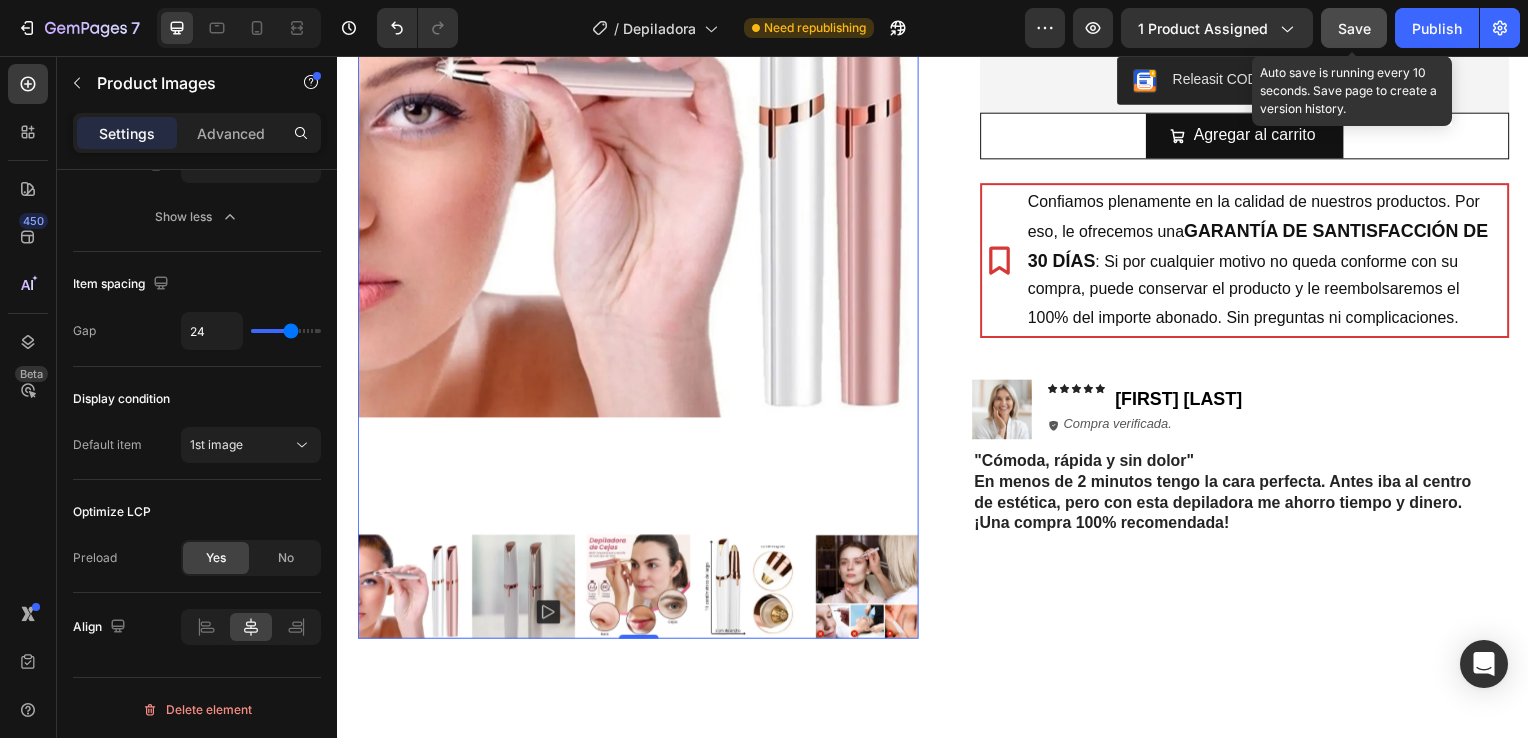click on "Save" at bounding box center (1354, 28) 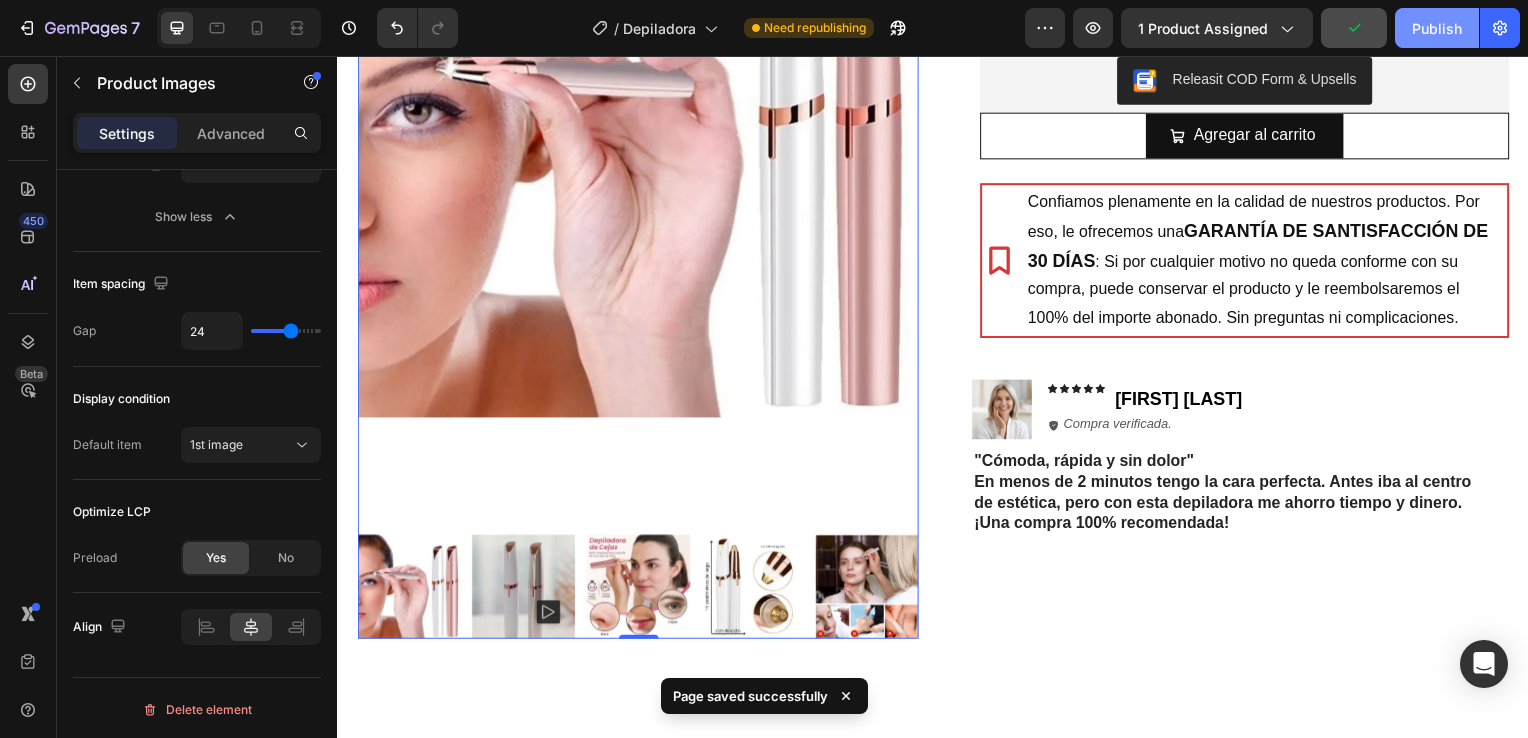 click on "Publish" at bounding box center (1437, 28) 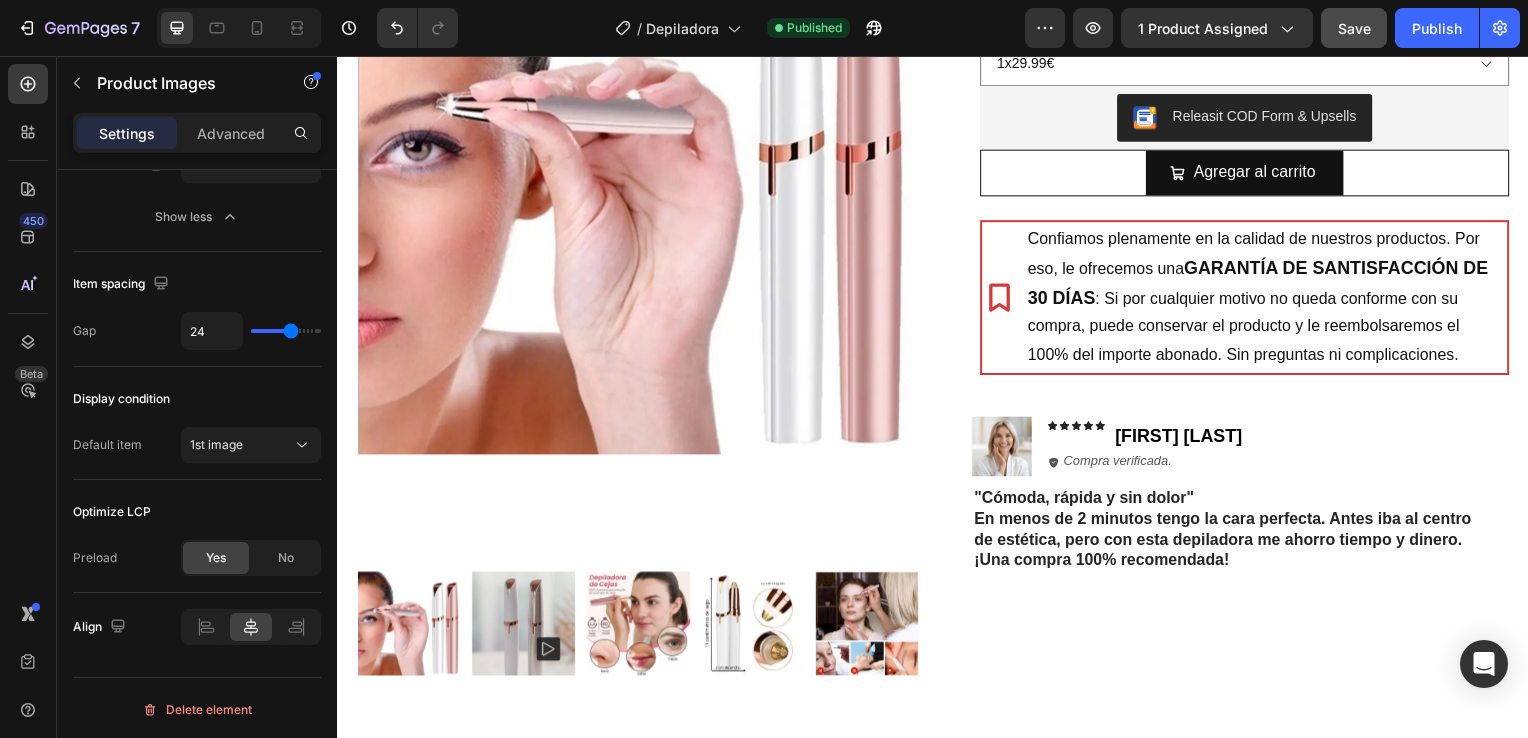 scroll, scrollTop: 284, scrollLeft: 0, axis: vertical 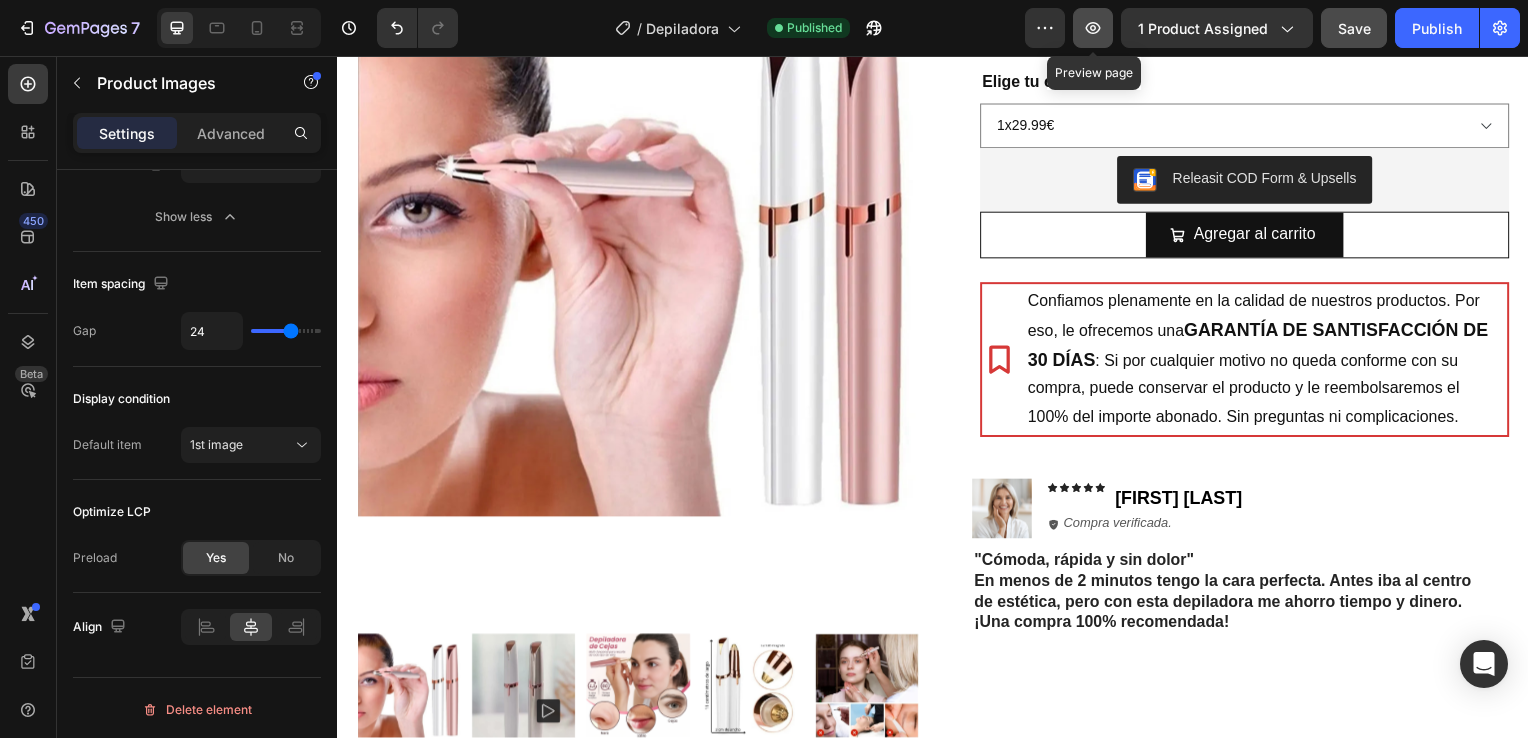 click 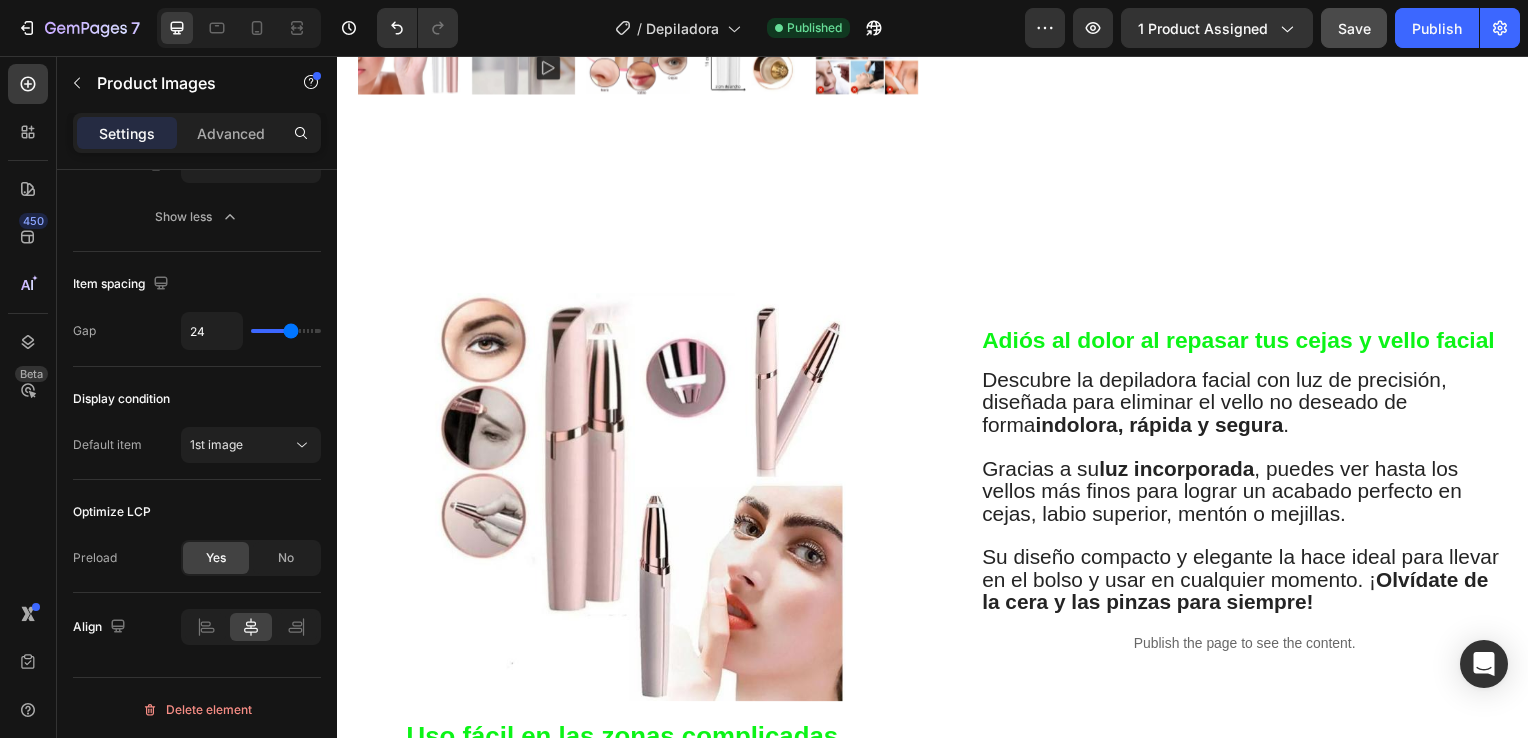 scroll, scrollTop: 986, scrollLeft: 0, axis: vertical 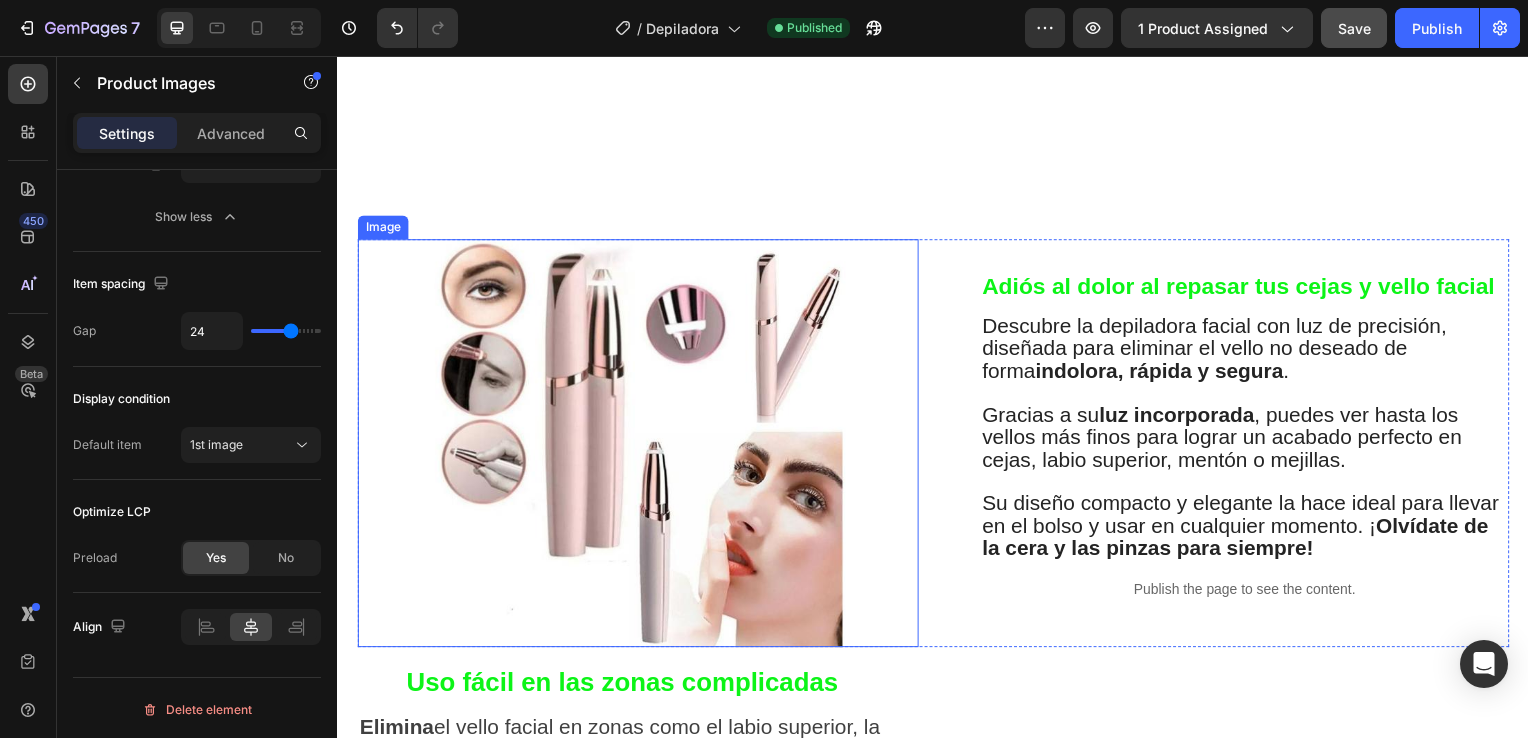 click at bounding box center (639, 447) 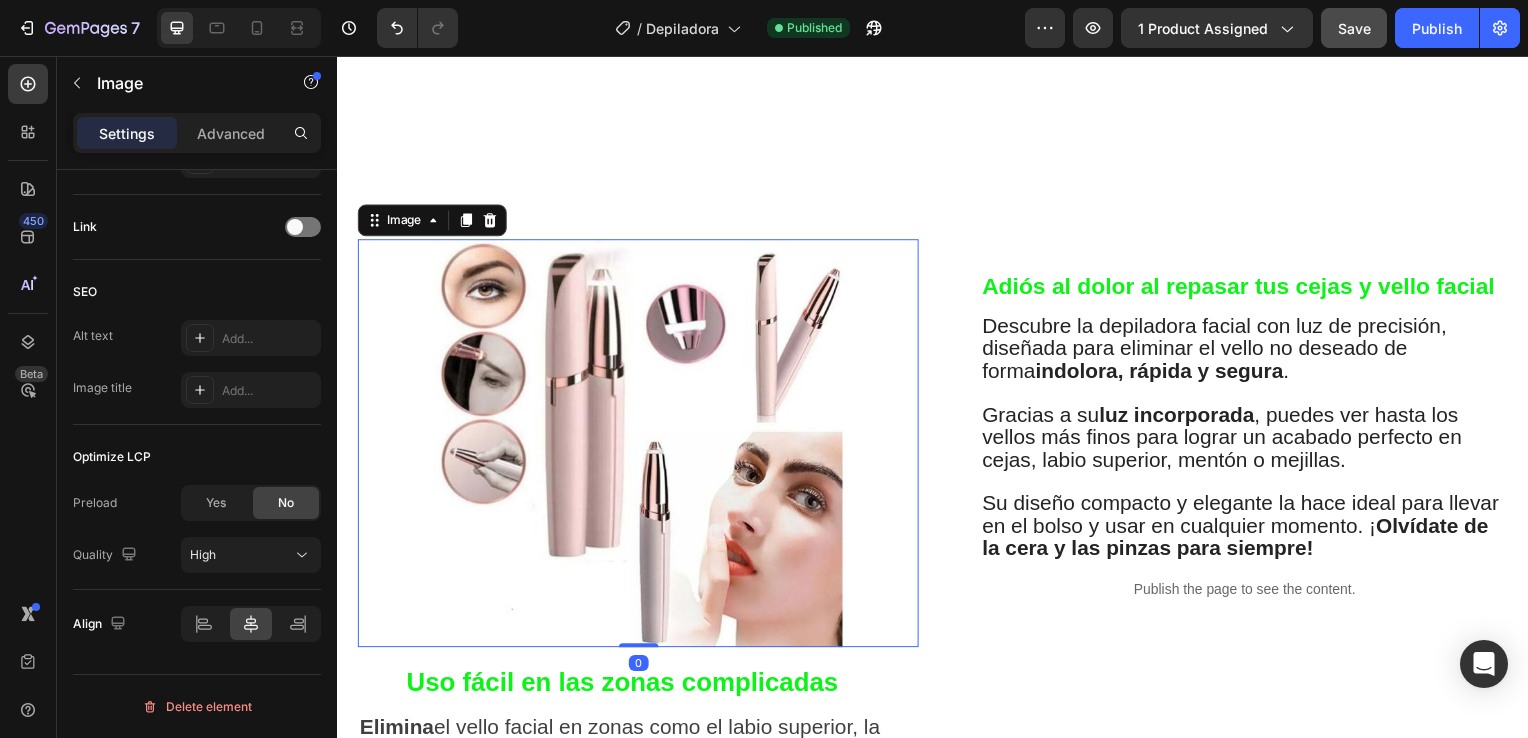 scroll, scrollTop: 0, scrollLeft: 0, axis: both 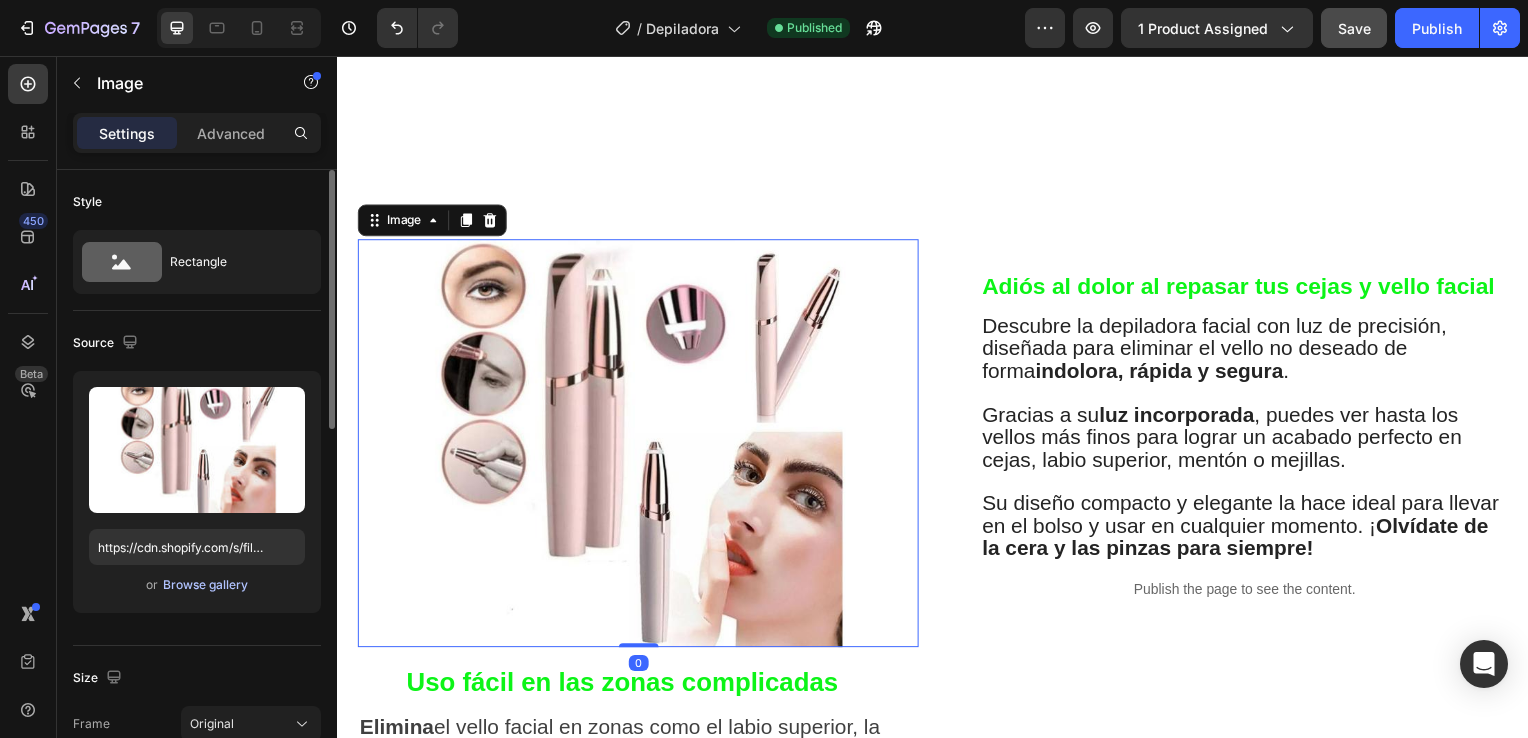 click on "Browse gallery" at bounding box center [205, 585] 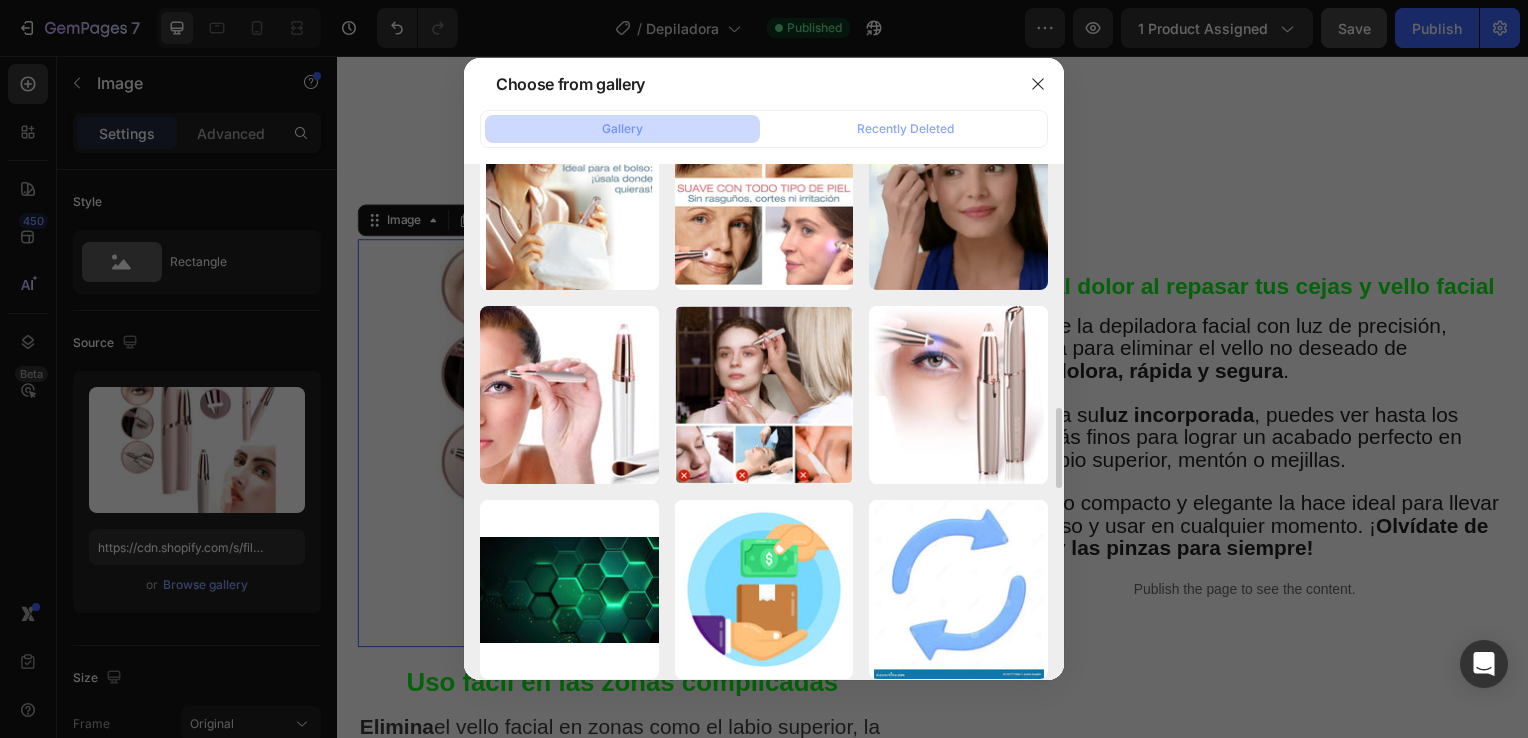 scroll, scrollTop: 1627, scrollLeft: 0, axis: vertical 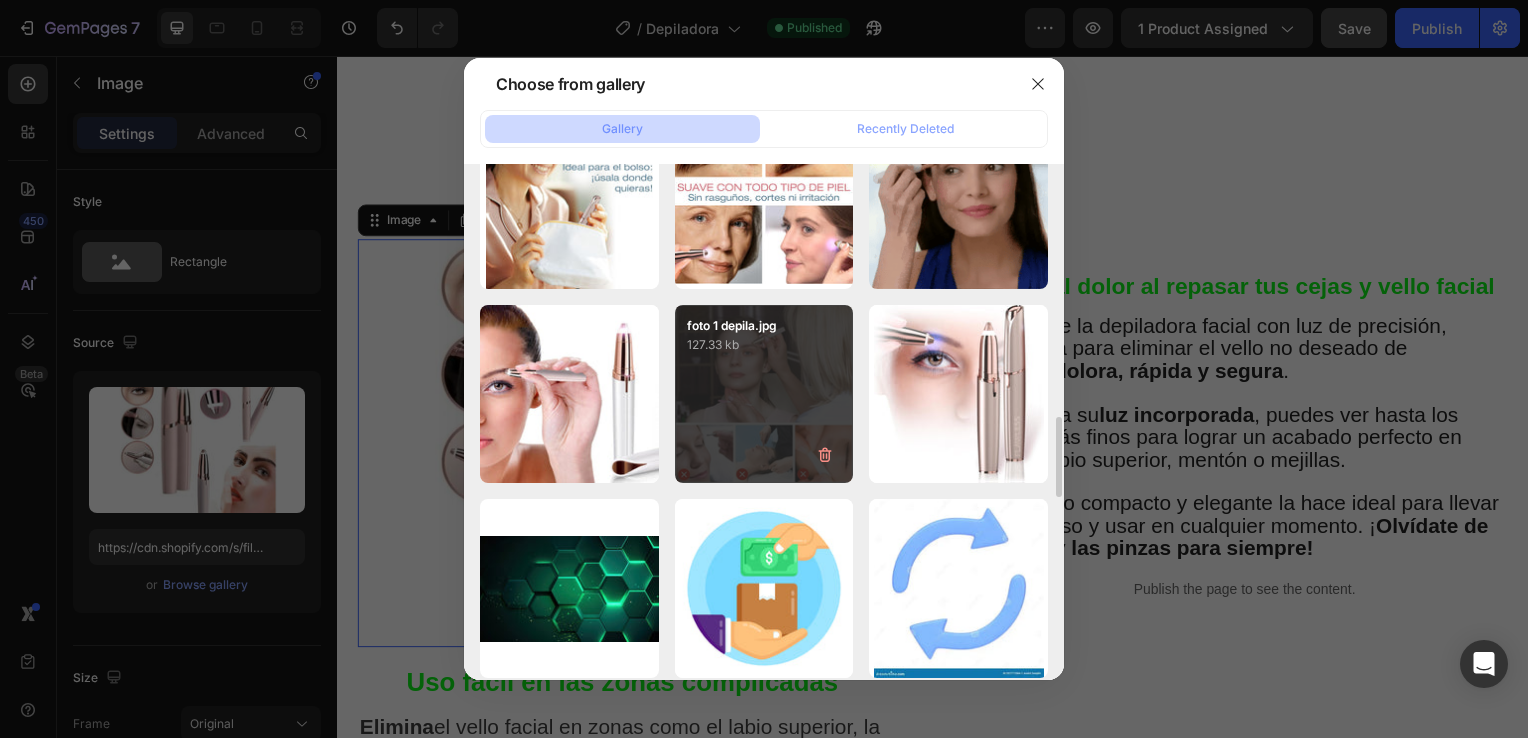 click on "foto 1 depila.jpg 127.33 kb" at bounding box center [764, 394] 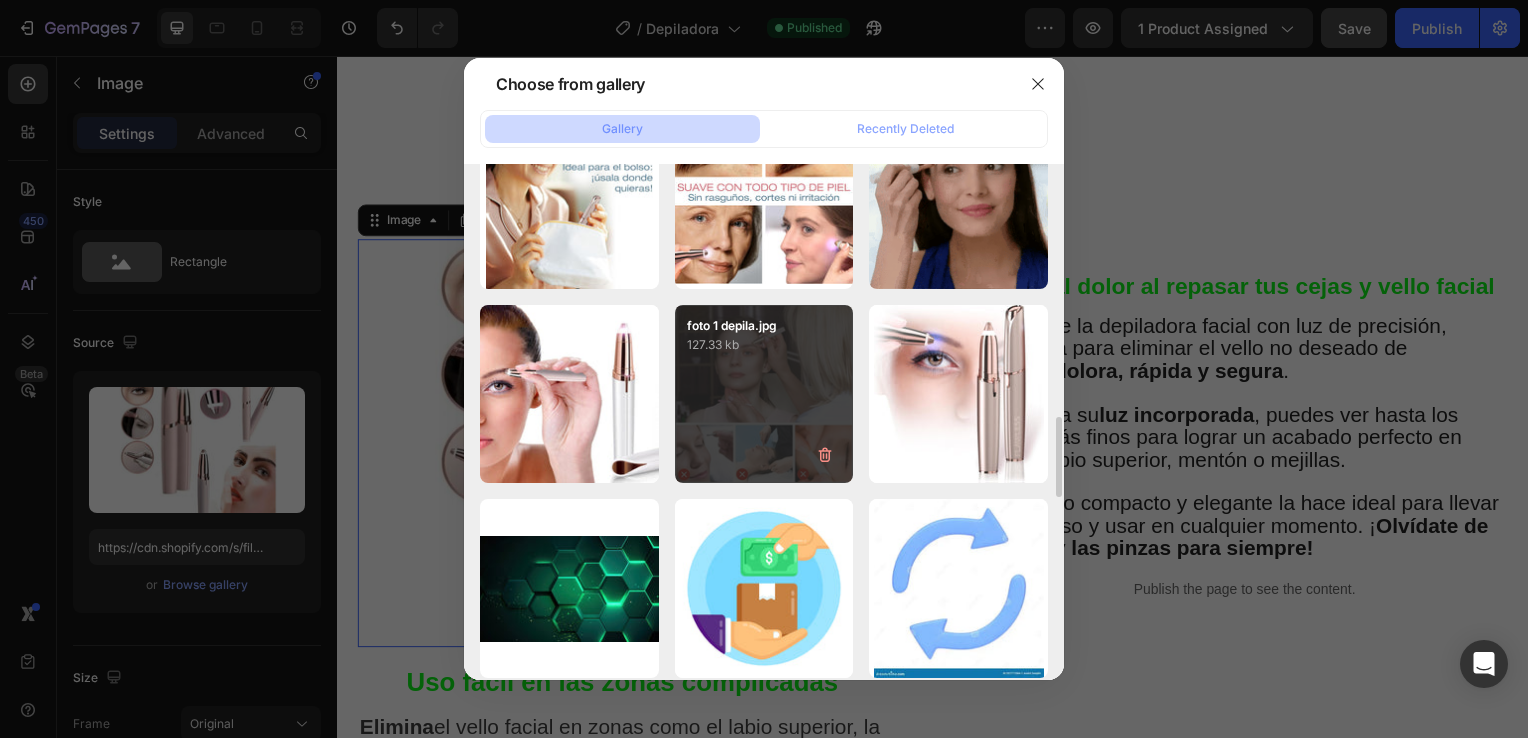 type on "https://cdn.shopify.com/s/files/1/0972/6076/5524/files/gempages_571888415801345248-2a836e41-cf70-4a7c-989e-0d3c6414313a.jpg" 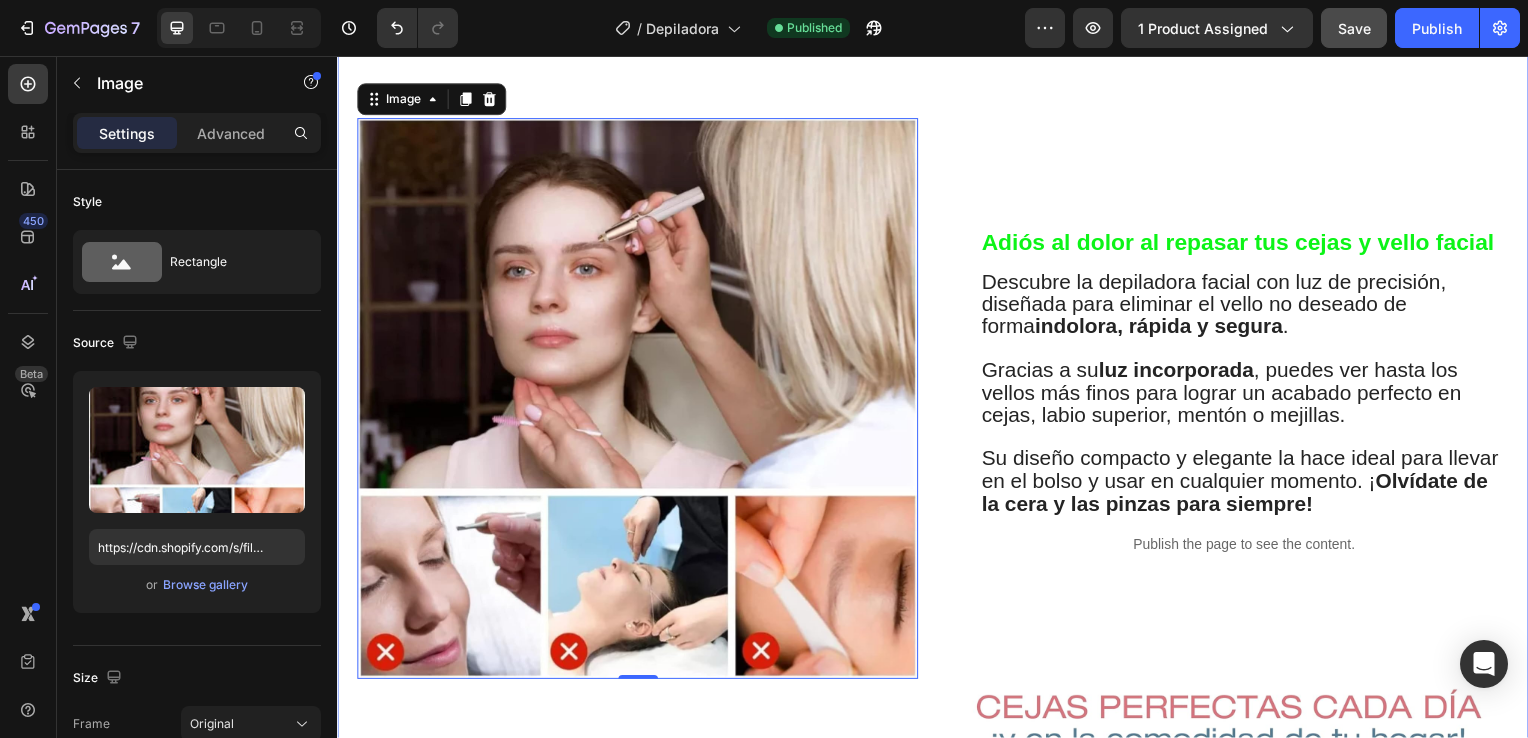 scroll, scrollTop: 1100, scrollLeft: 0, axis: vertical 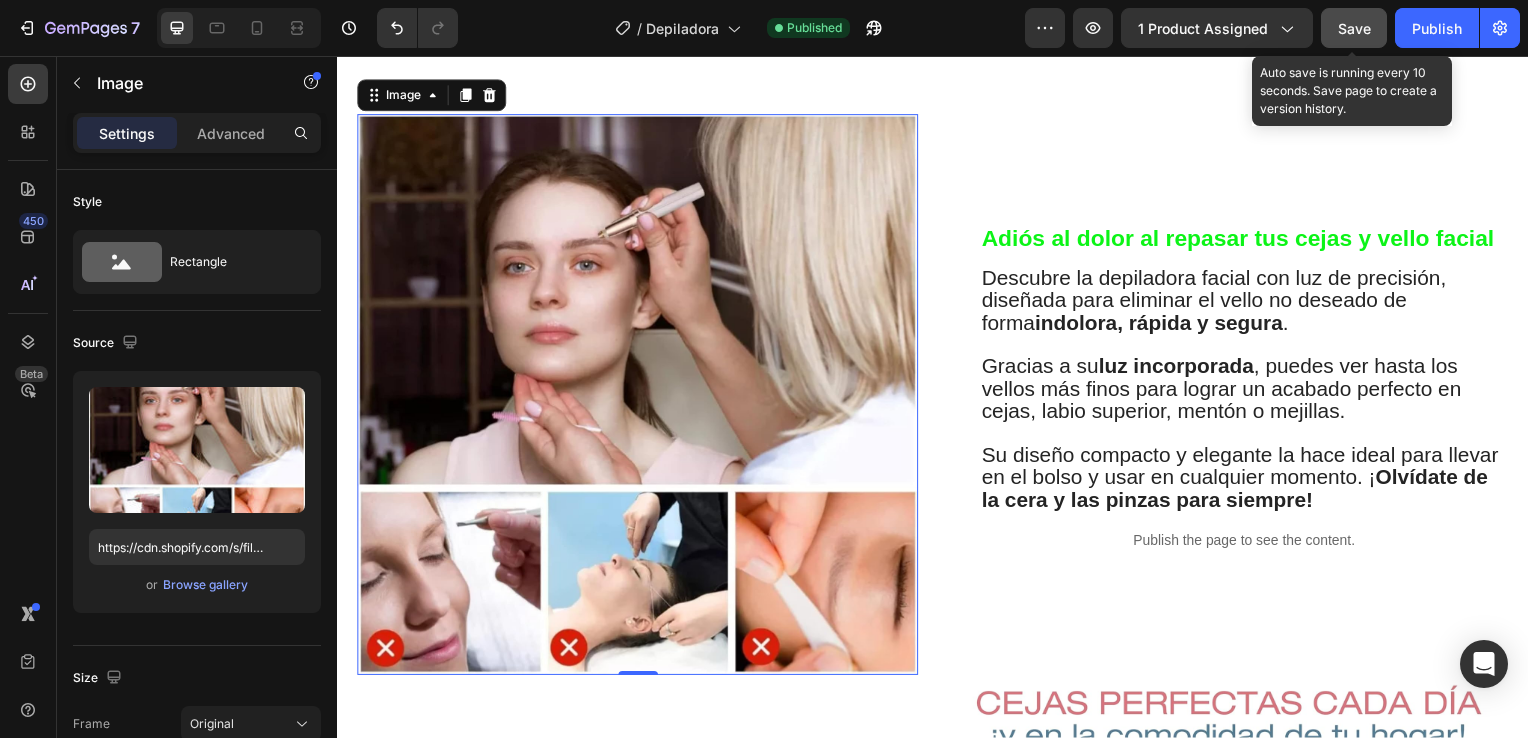 click on "Save" at bounding box center [1354, 28] 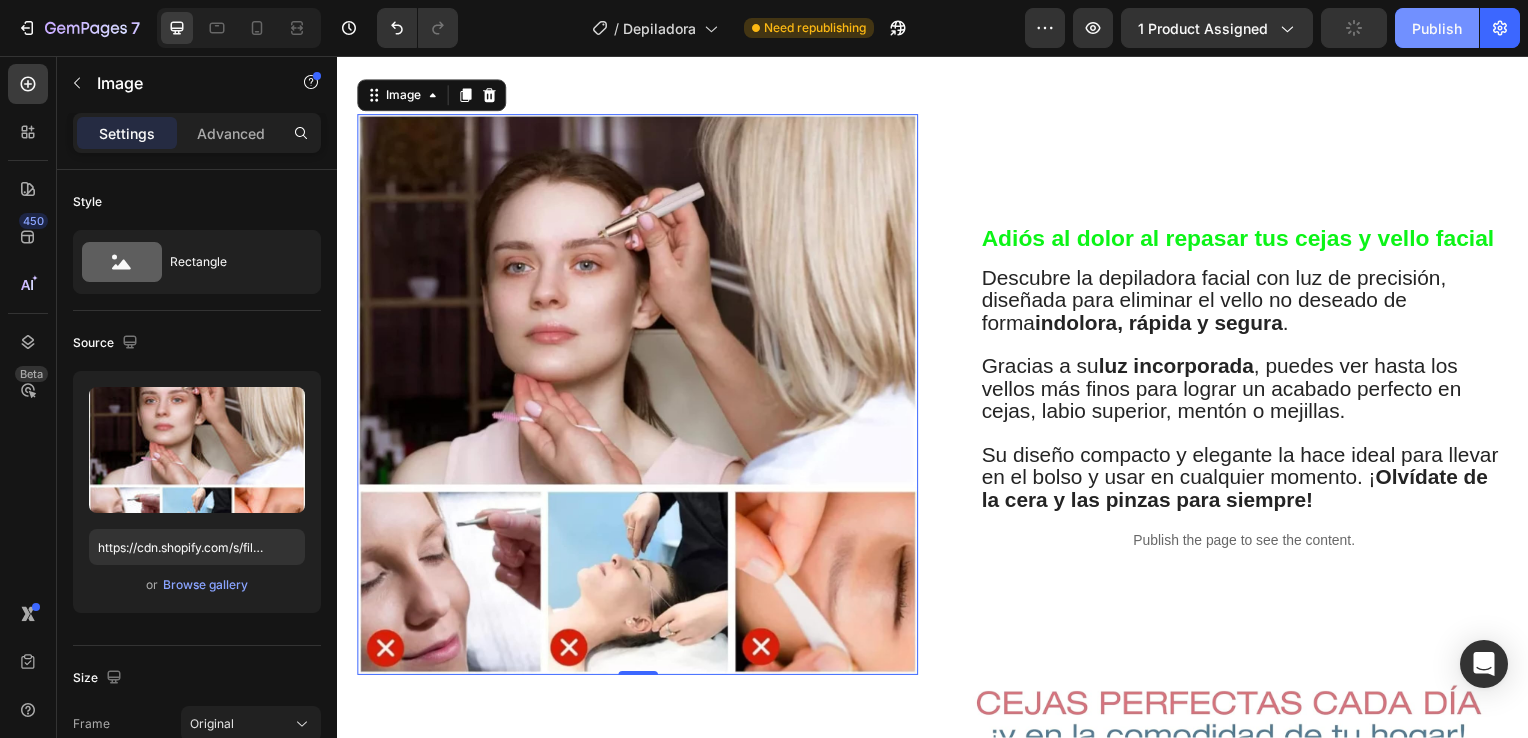 click on "Publish" at bounding box center (1437, 28) 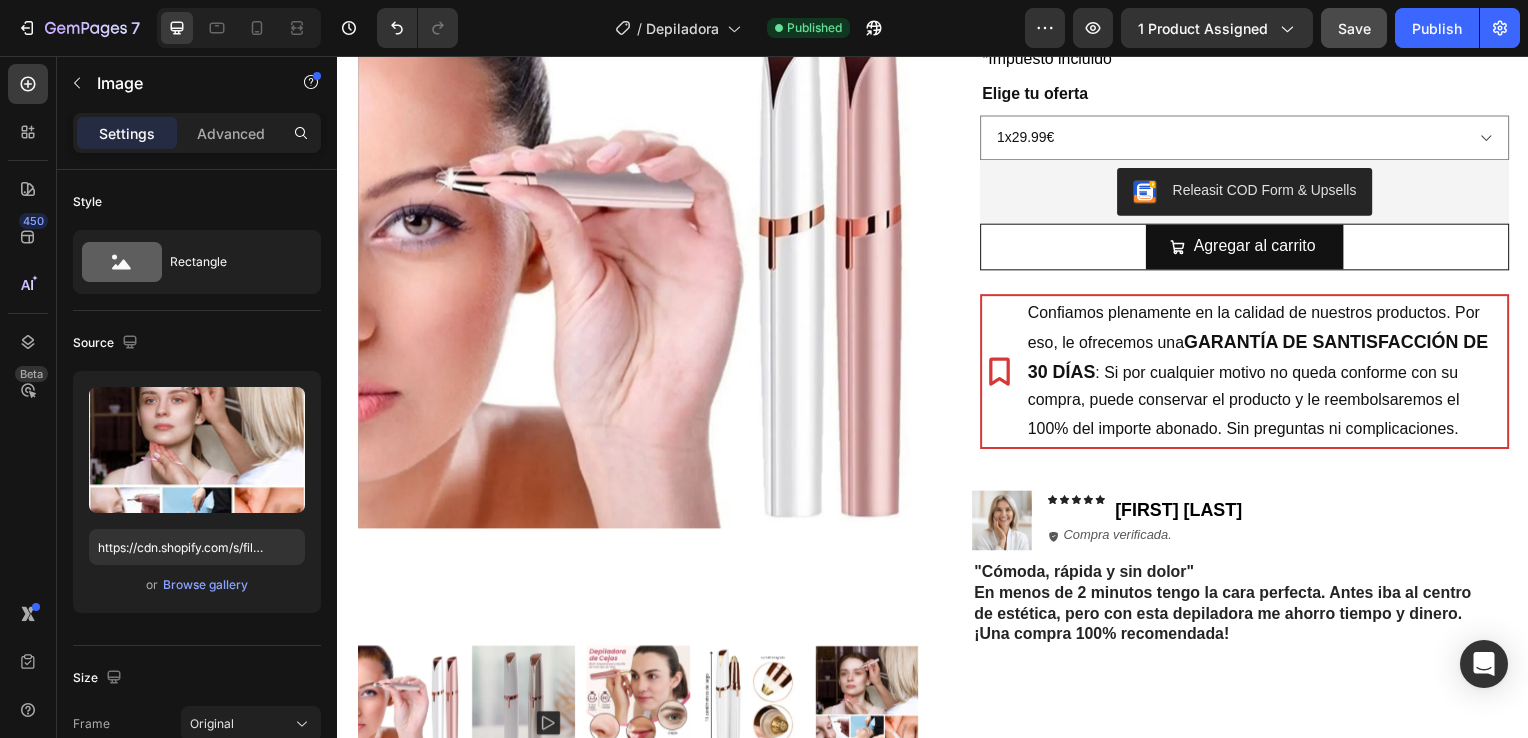 scroll, scrollTop: 272, scrollLeft: 0, axis: vertical 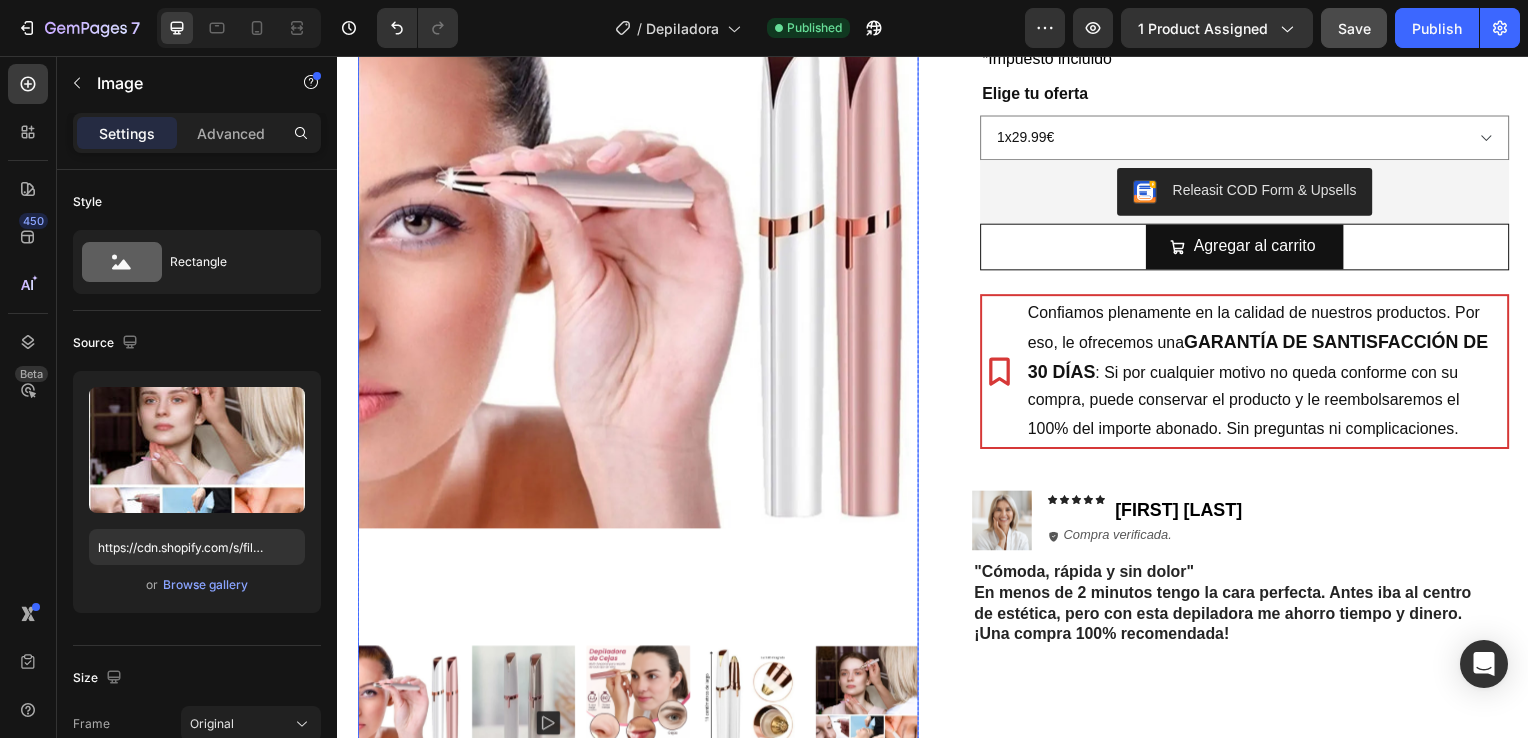 click at bounding box center (524, 702) 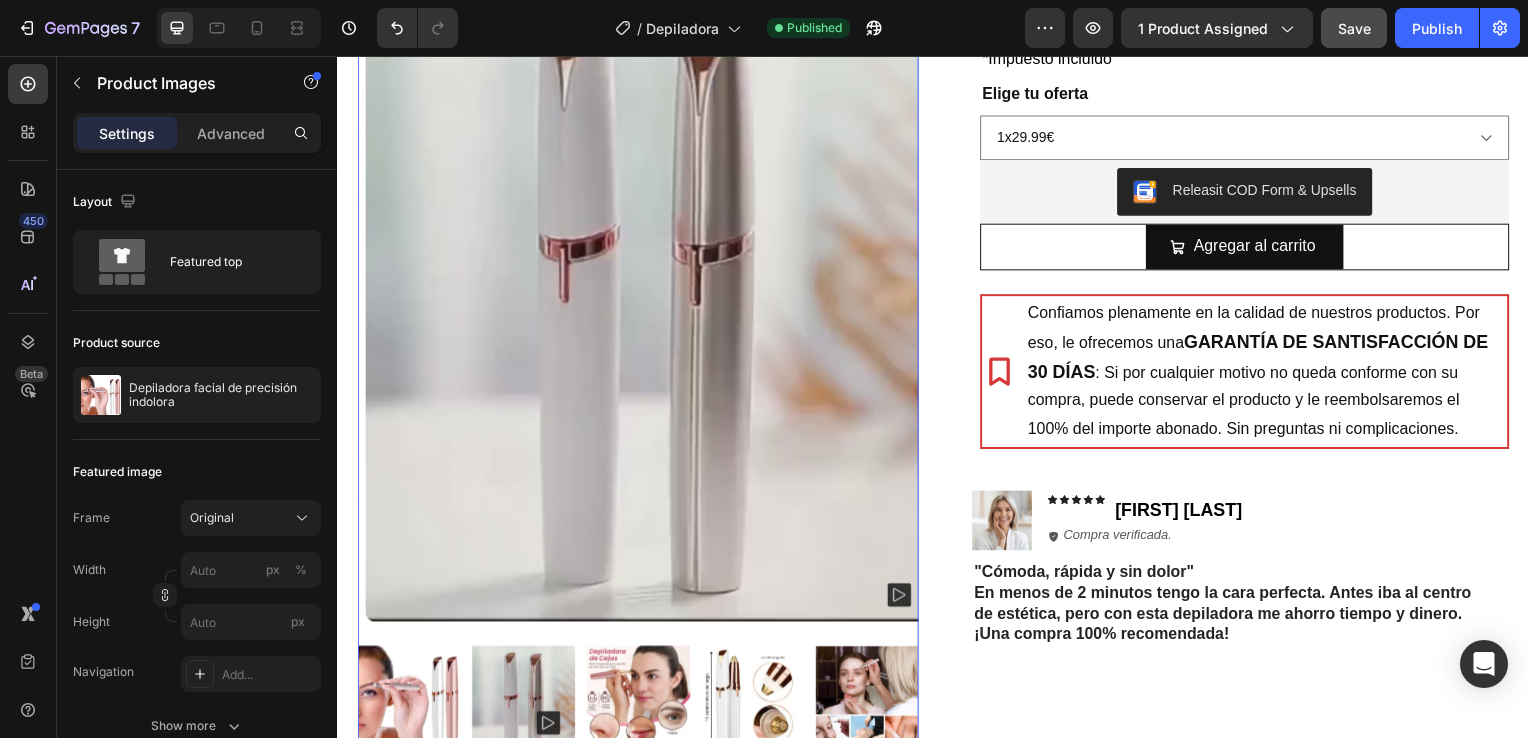 click 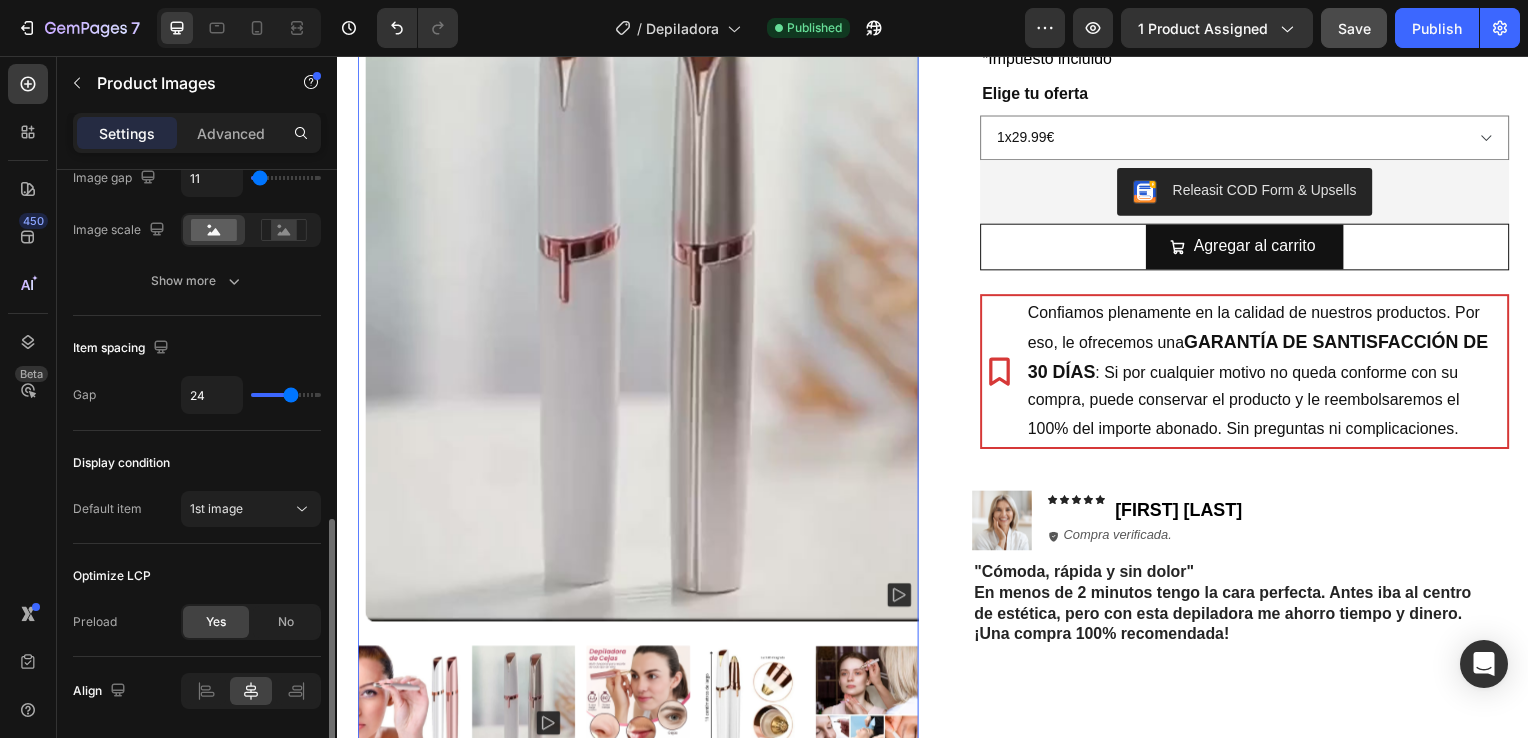 scroll, scrollTop: 934, scrollLeft: 0, axis: vertical 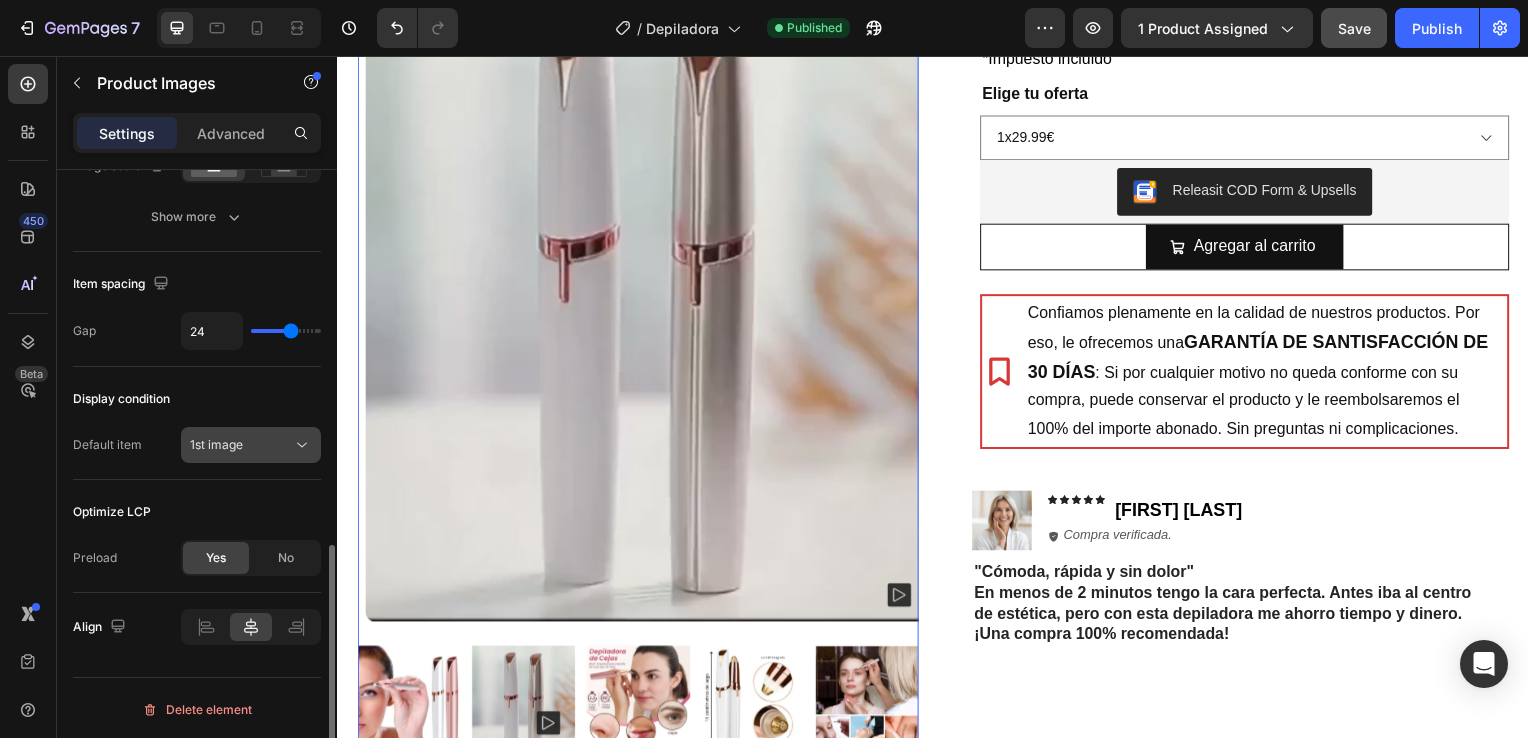 click on "1st image" at bounding box center [241, 445] 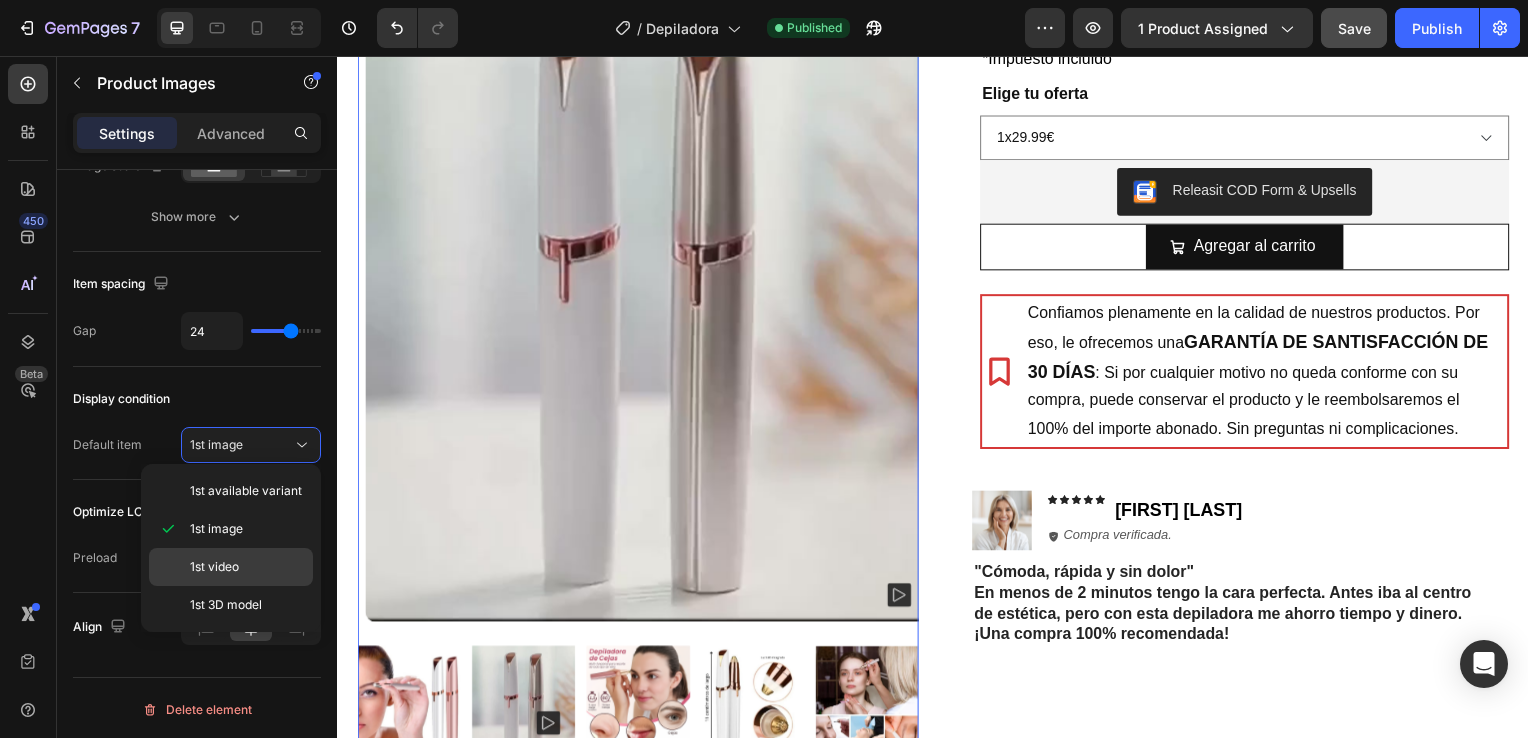 click on "1st video" at bounding box center (214, 567) 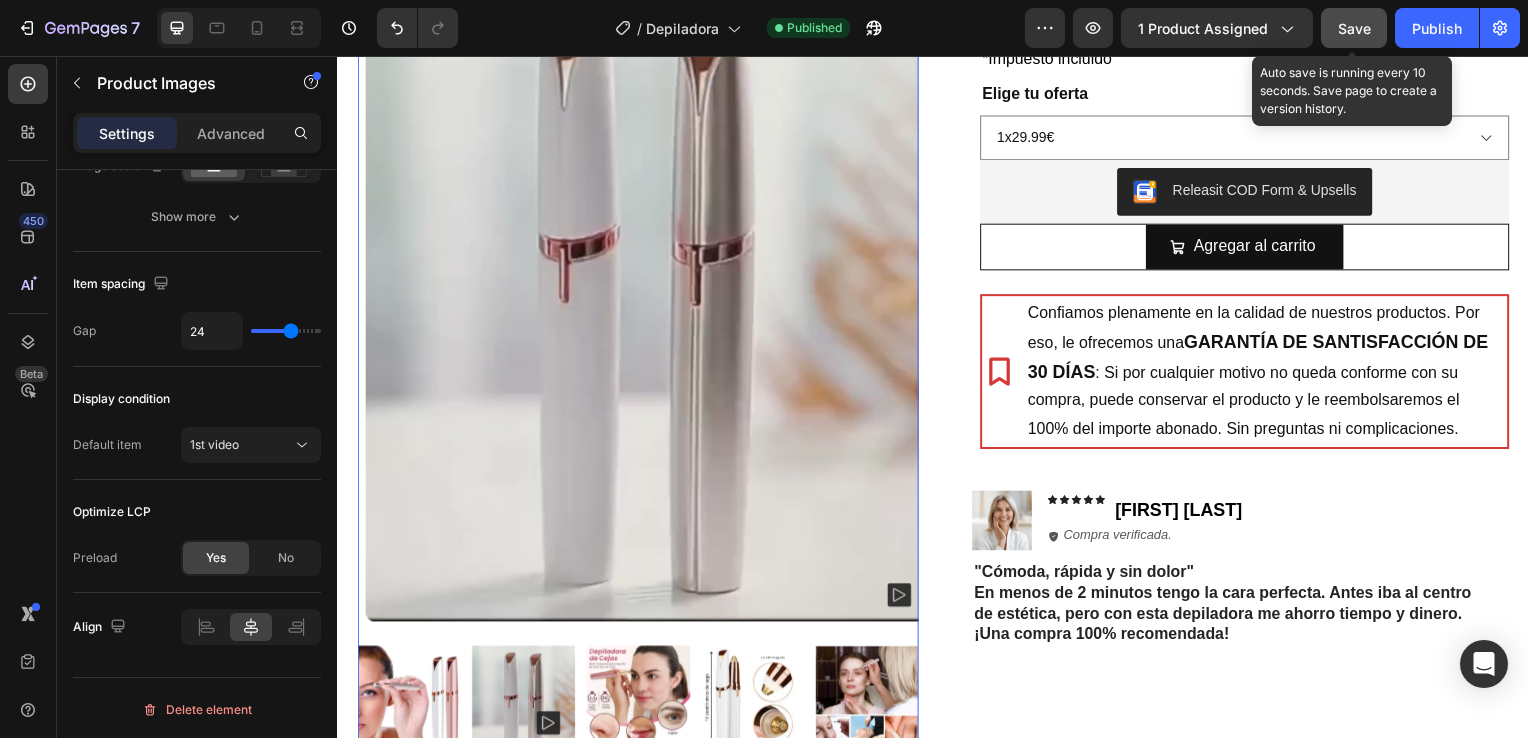 click on "Save" at bounding box center (1354, 28) 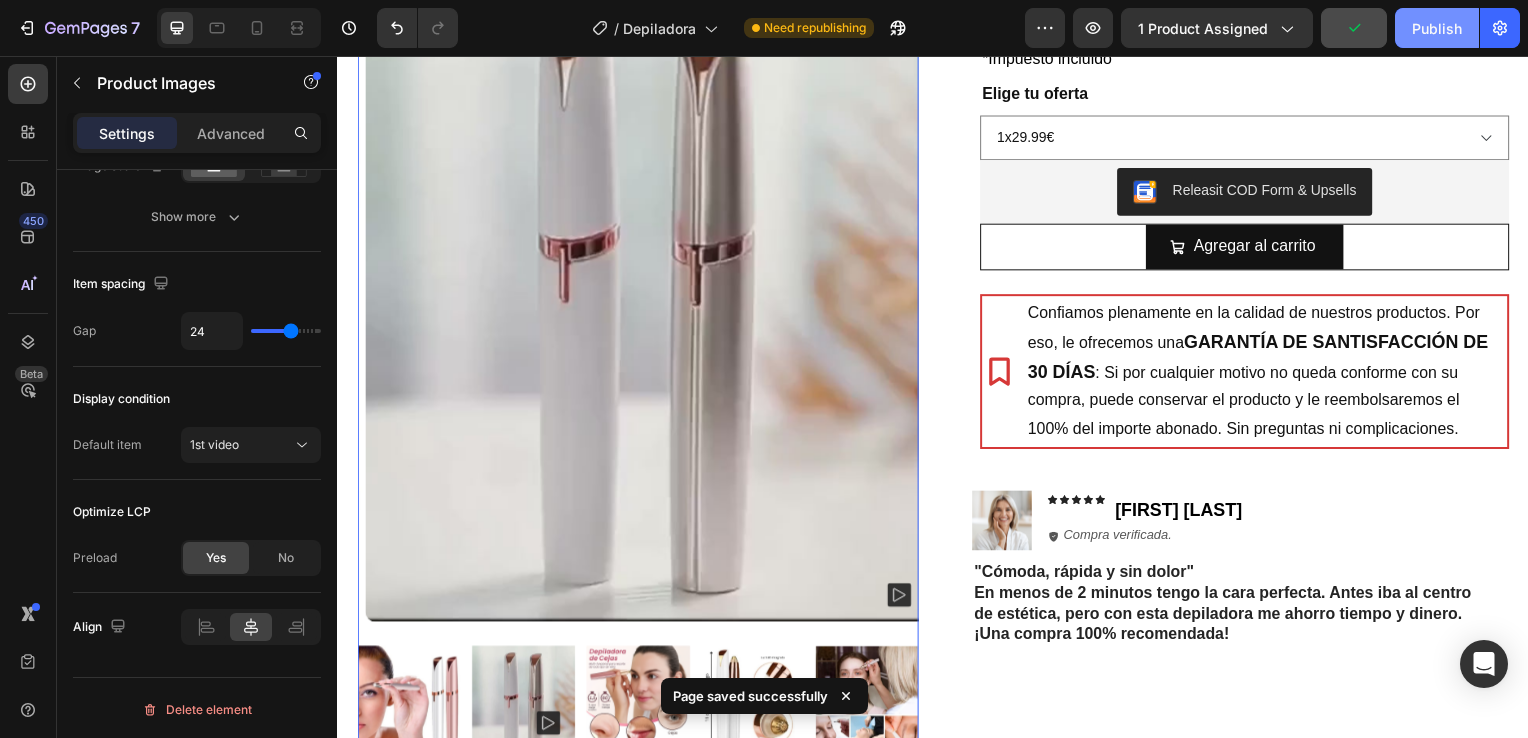 click on "Publish" at bounding box center (1437, 28) 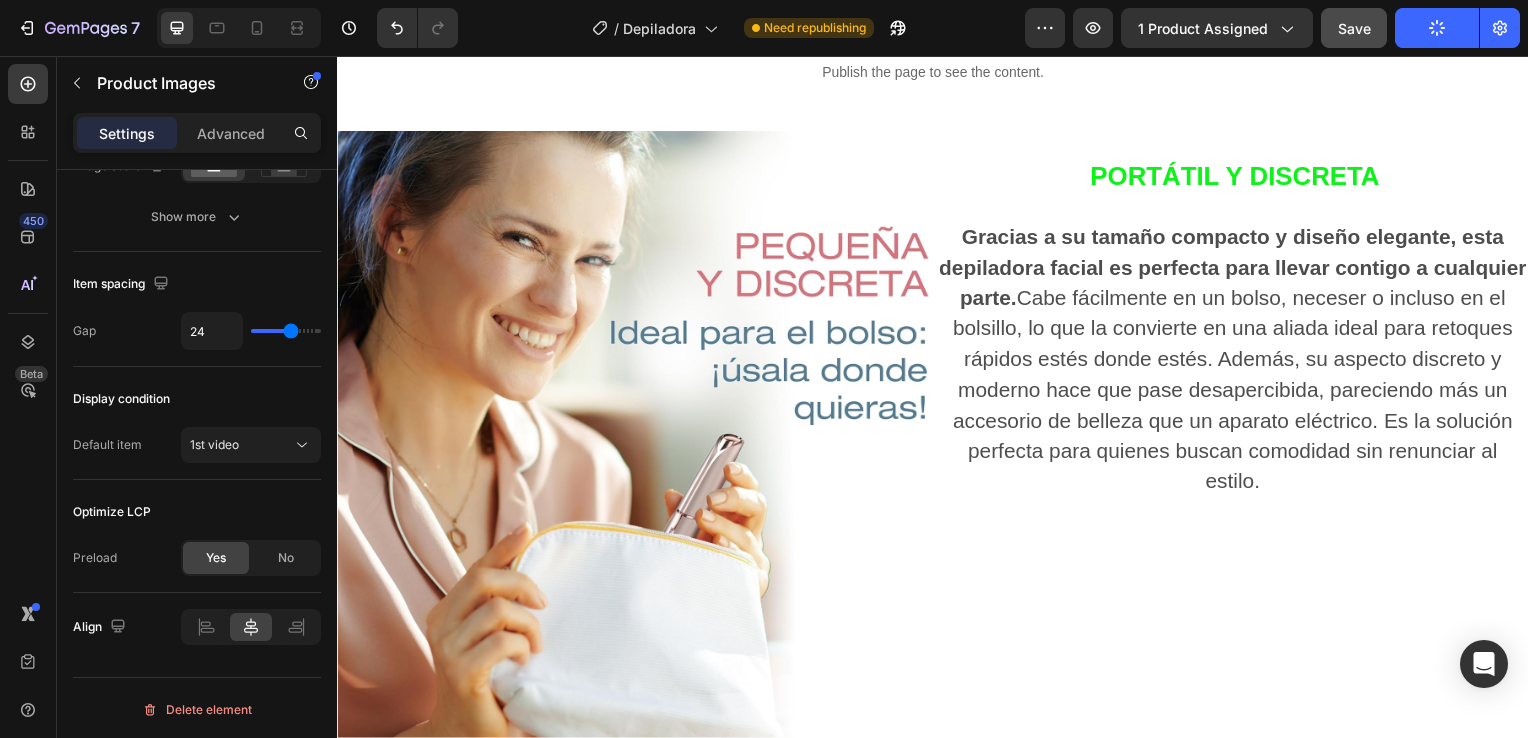 scroll, scrollTop: 2284, scrollLeft: 0, axis: vertical 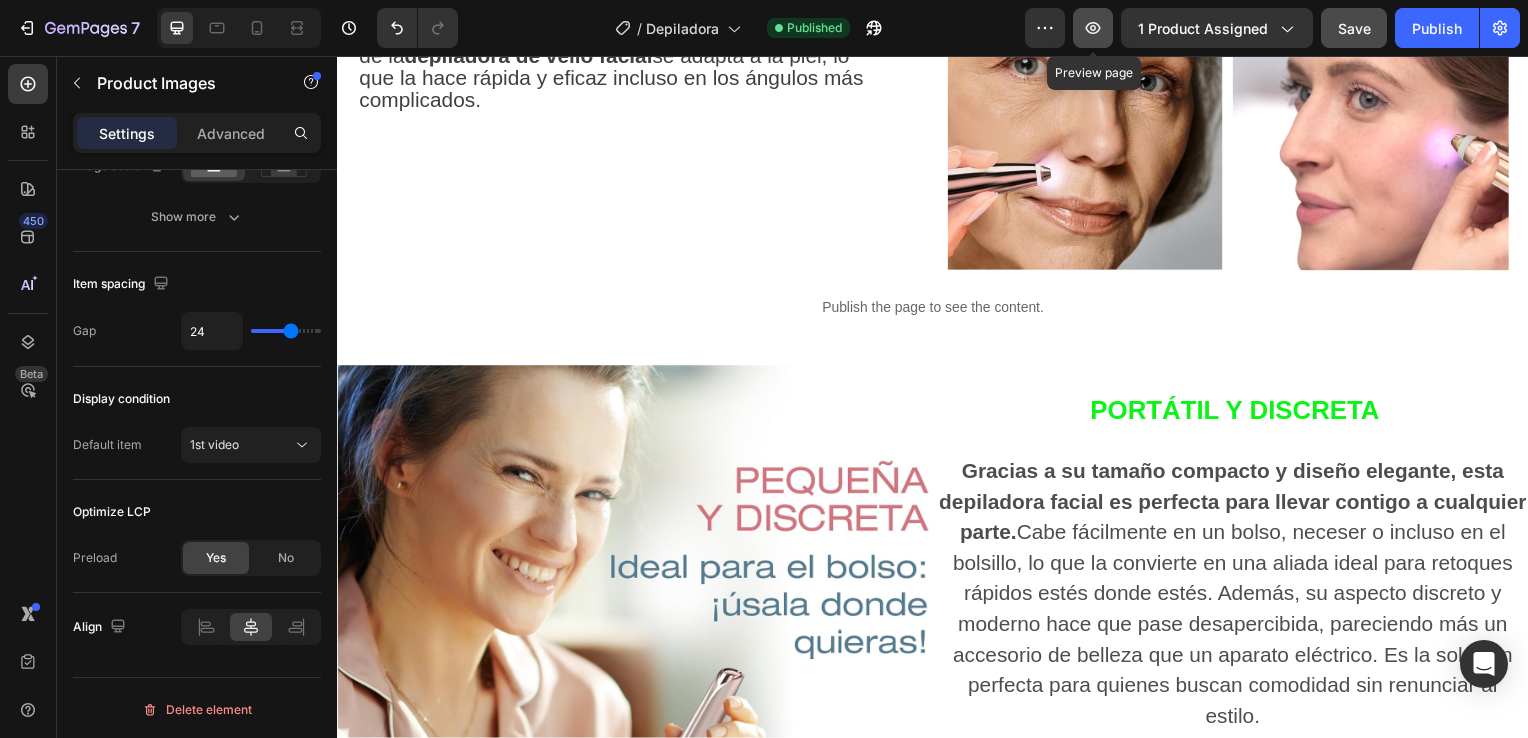 click 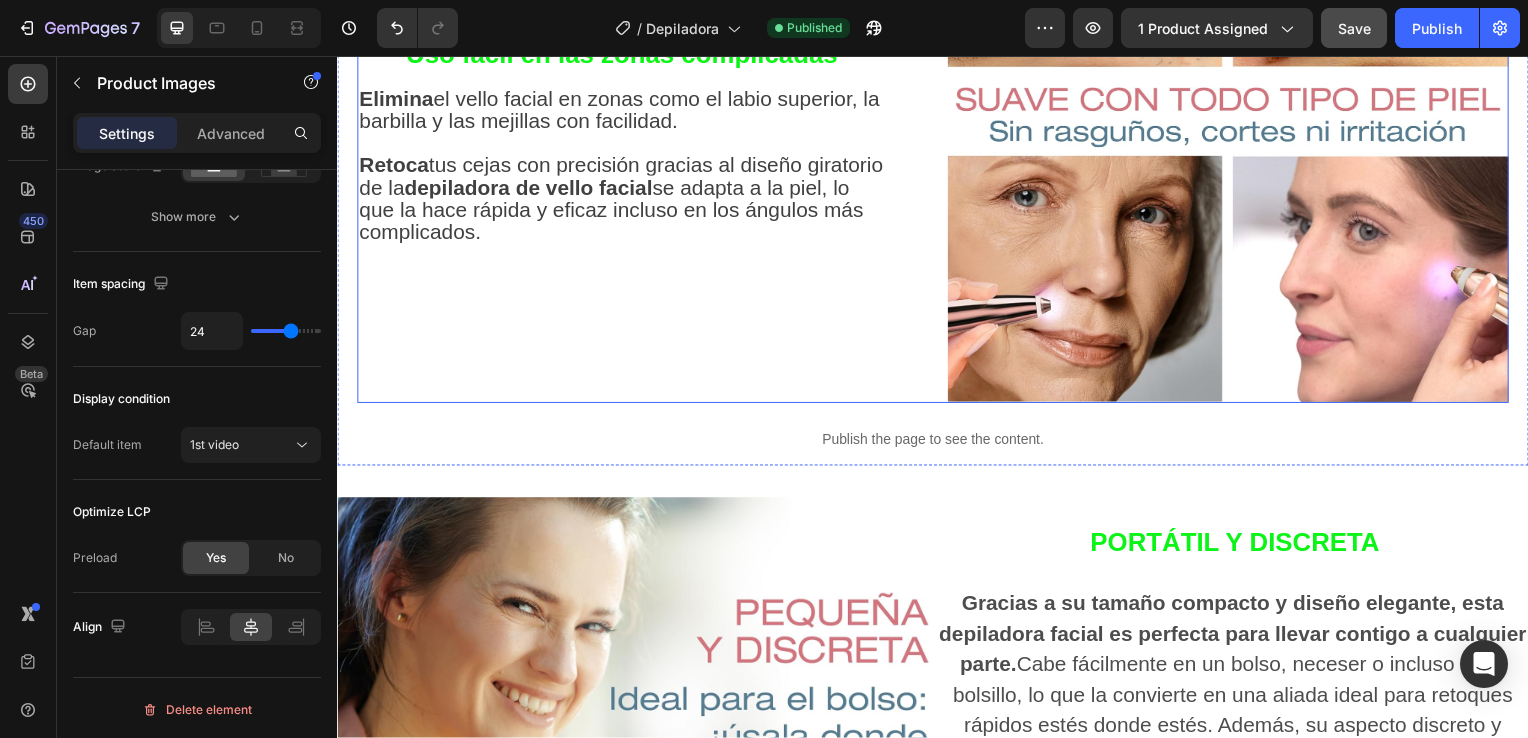scroll, scrollTop: 1900, scrollLeft: 0, axis: vertical 